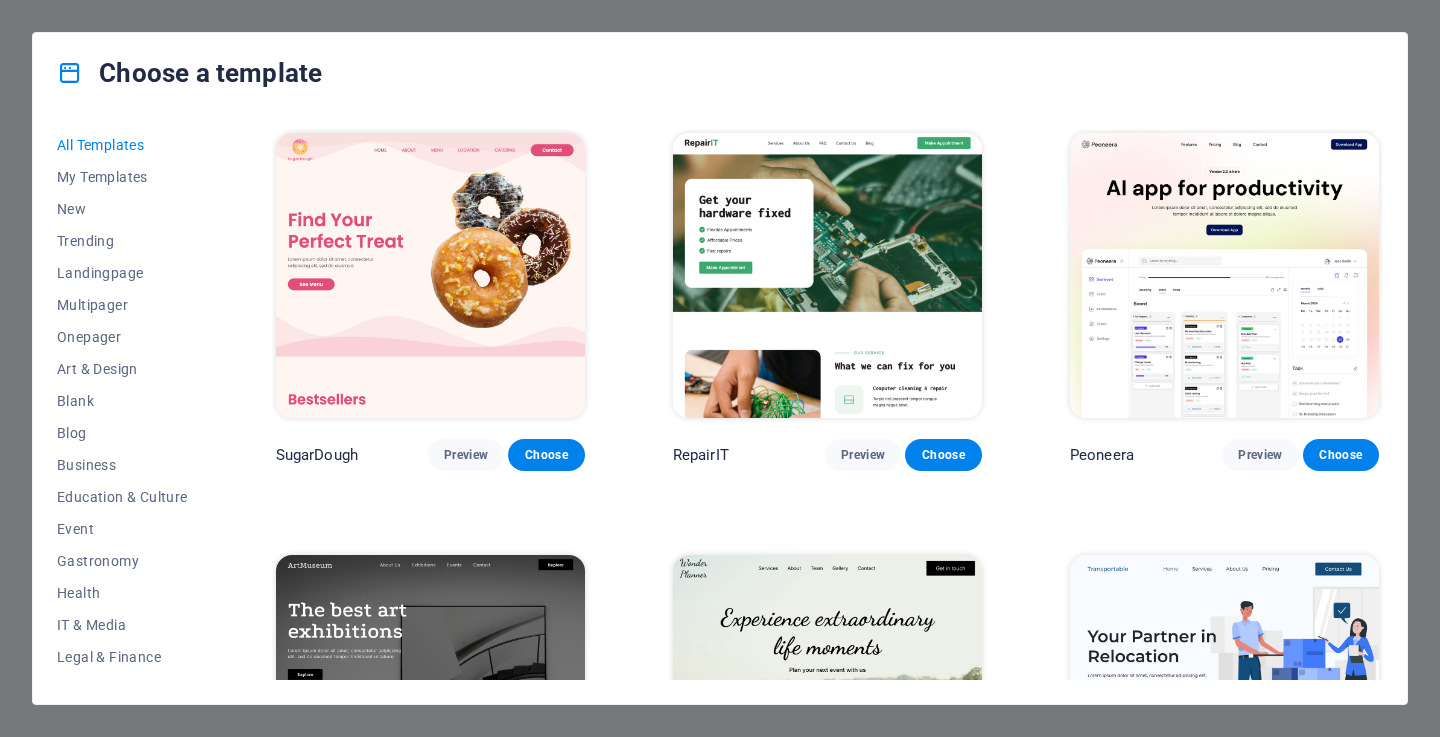 scroll, scrollTop: 0, scrollLeft: 0, axis: both 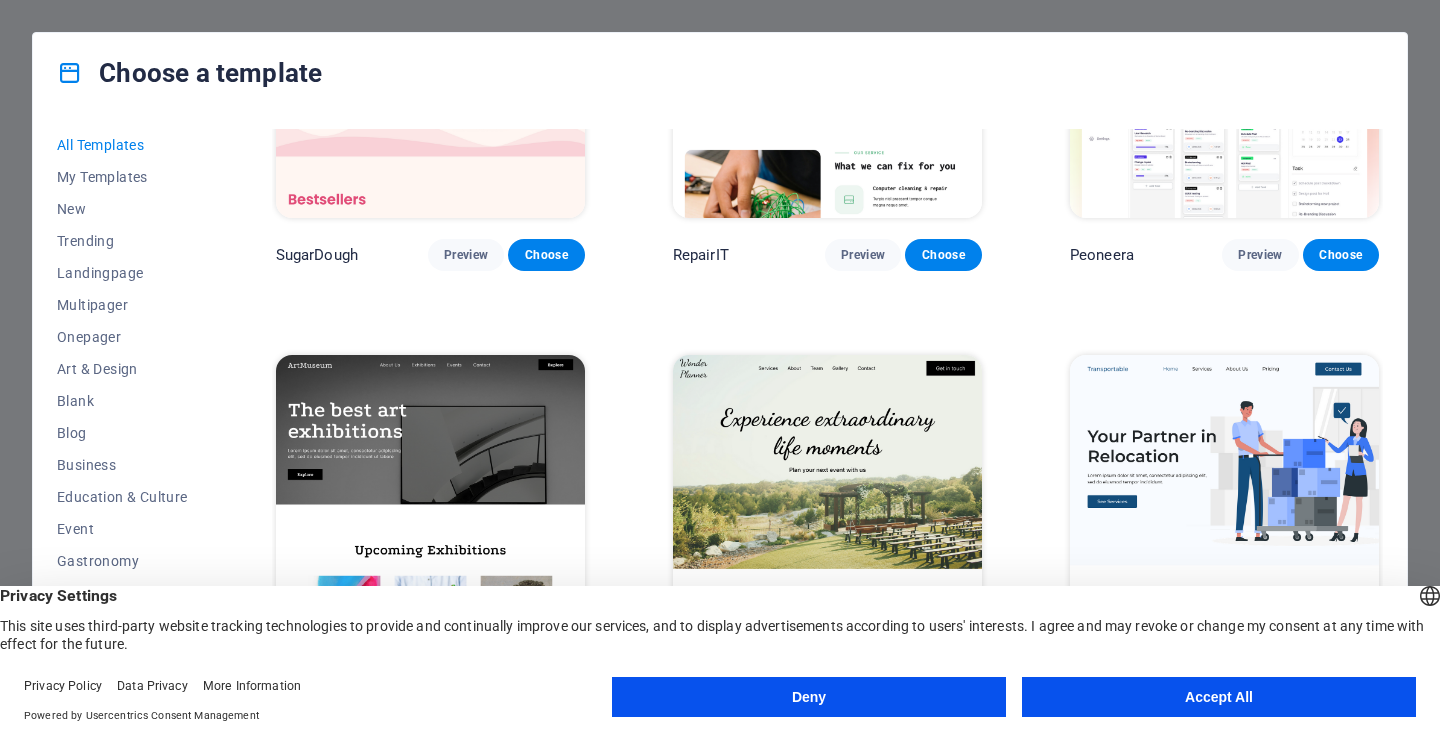 click on "Accept All" at bounding box center (1219, 697) 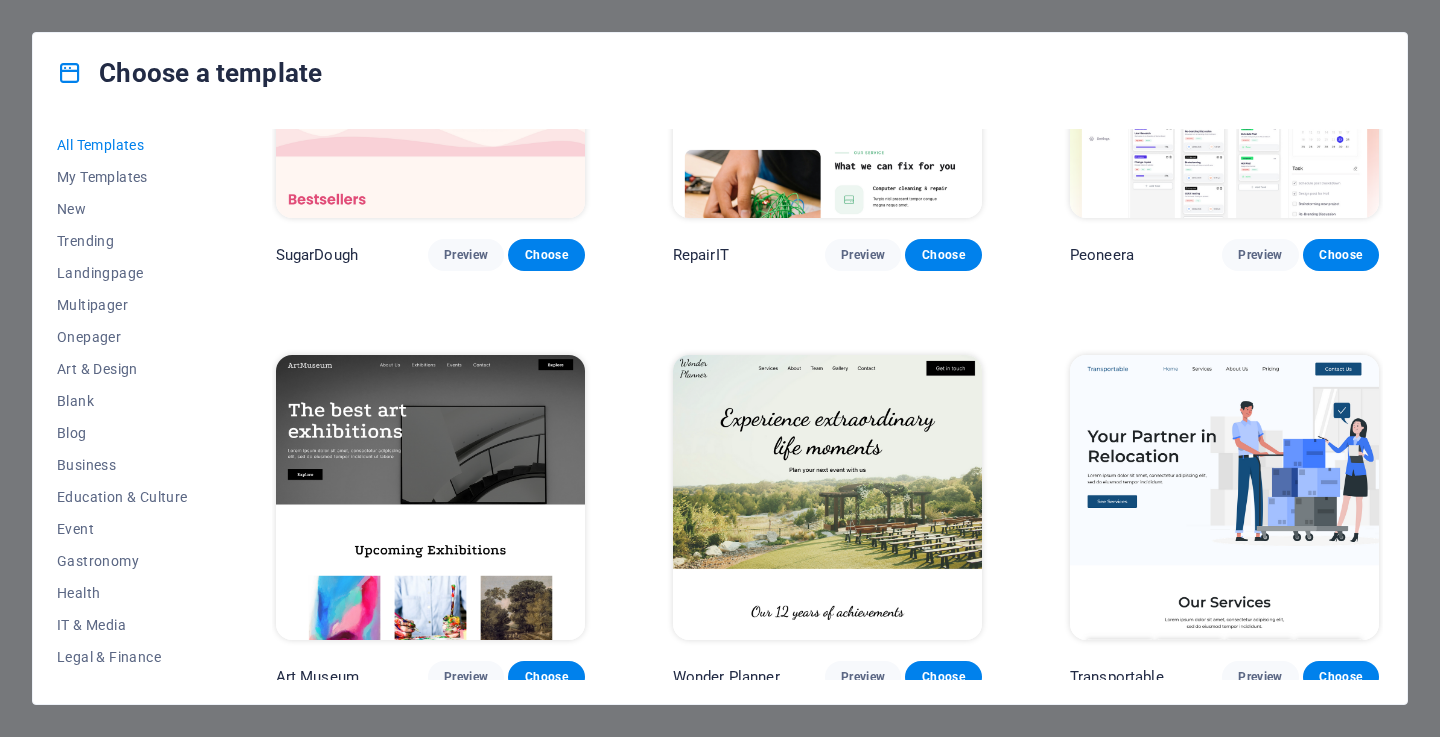 scroll, scrollTop: 0, scrollLeft: 0, axis: both 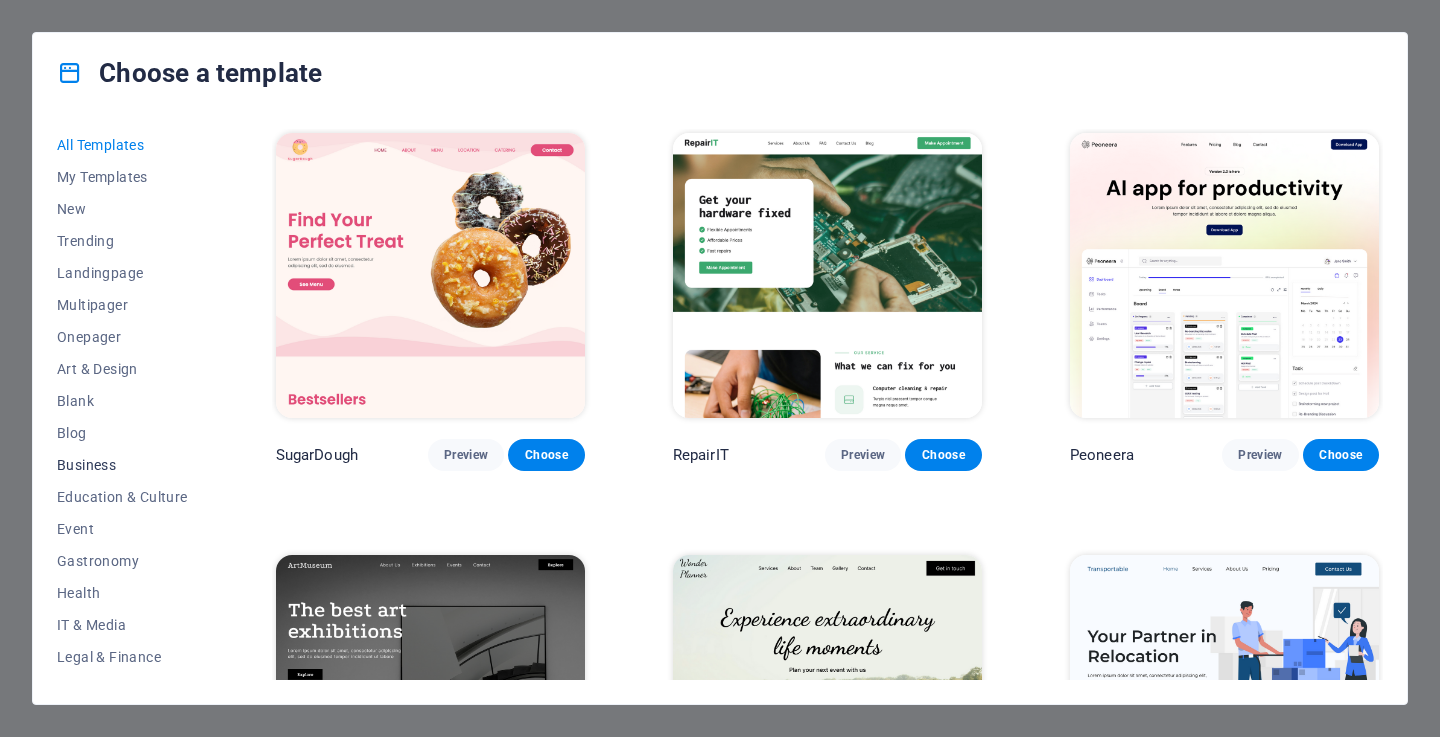 click on "Business" at bounding box center (122, 465) 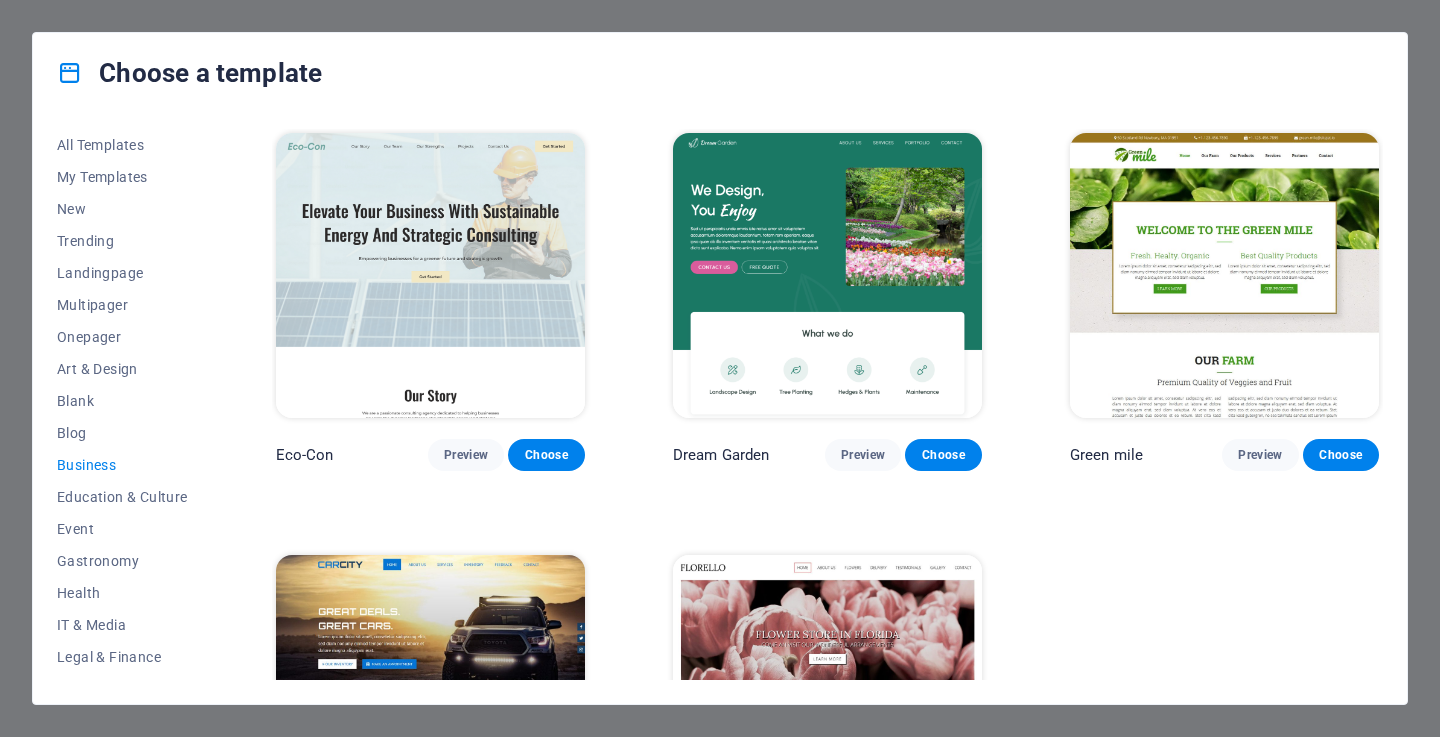 scroll, scrollTop: 208, scrollLeft: 0, axis: vertical 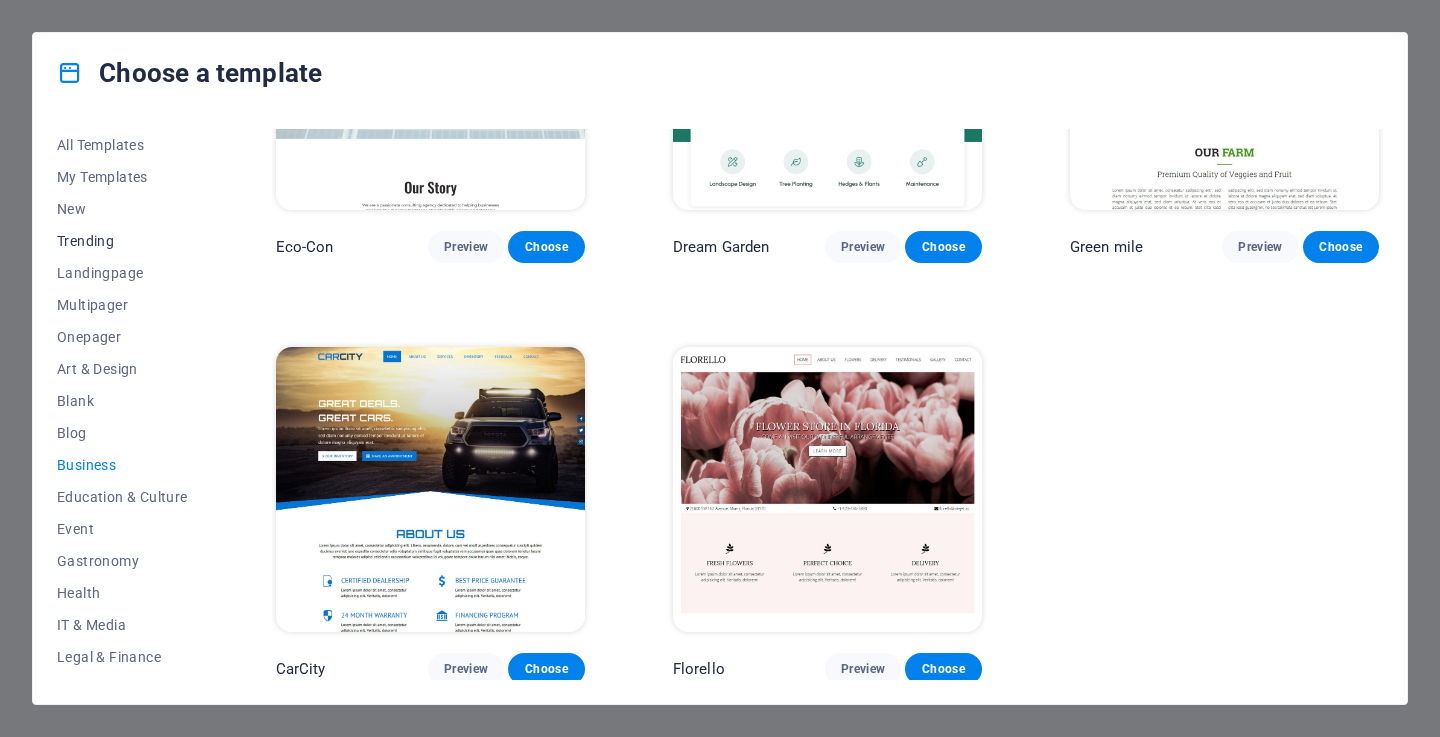 click on "Trending" at bounding box center [122, 241] 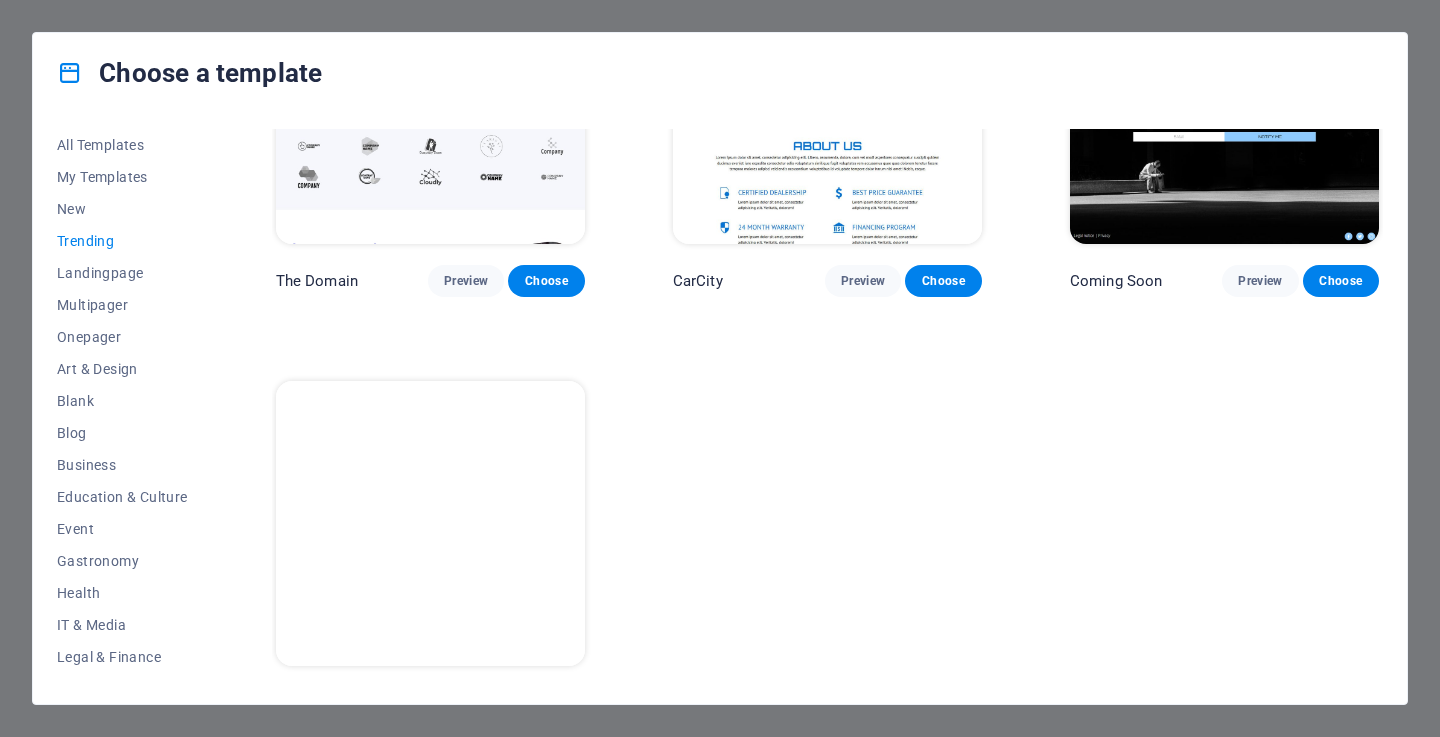 scroll, scrollTop: 1886, scrollLeft: 0, axis: vertical 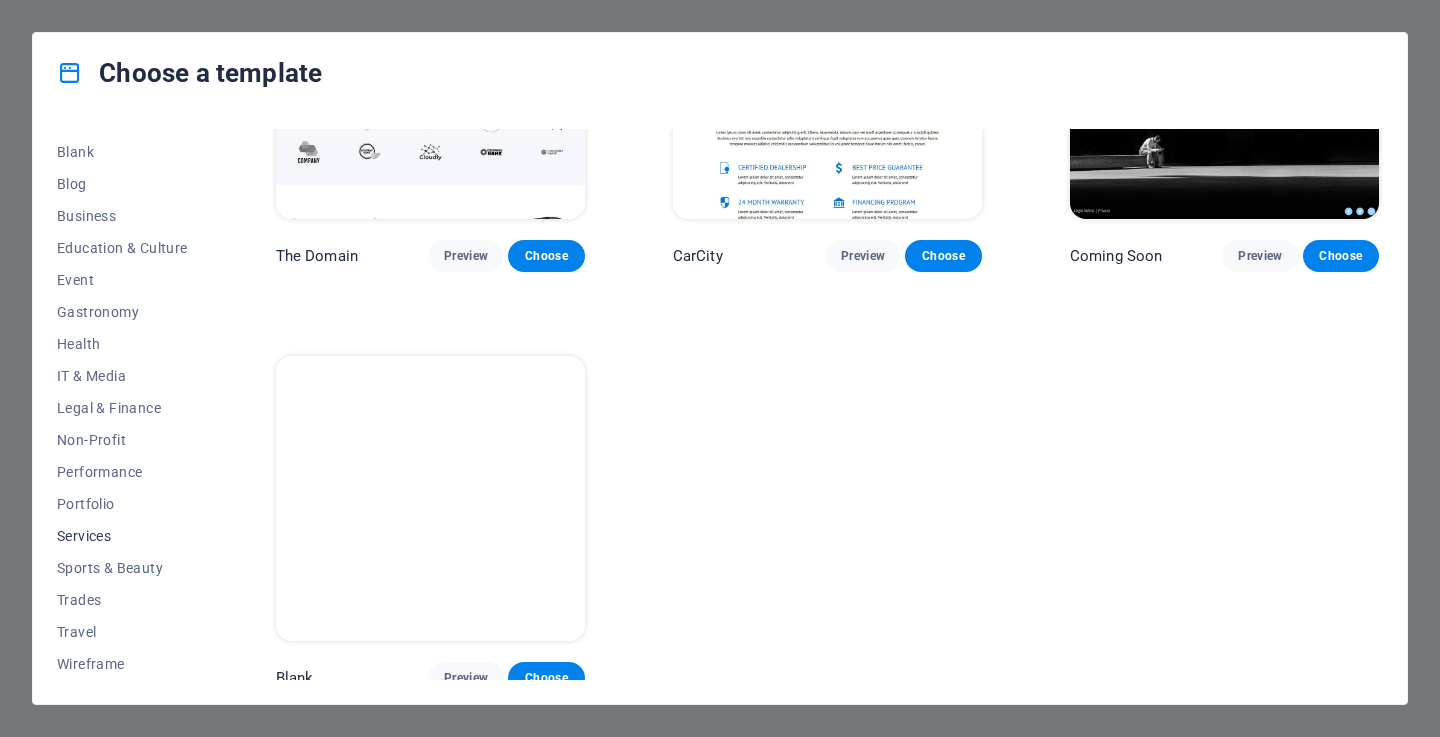 click on "Services" at bounding box center (122, 536) 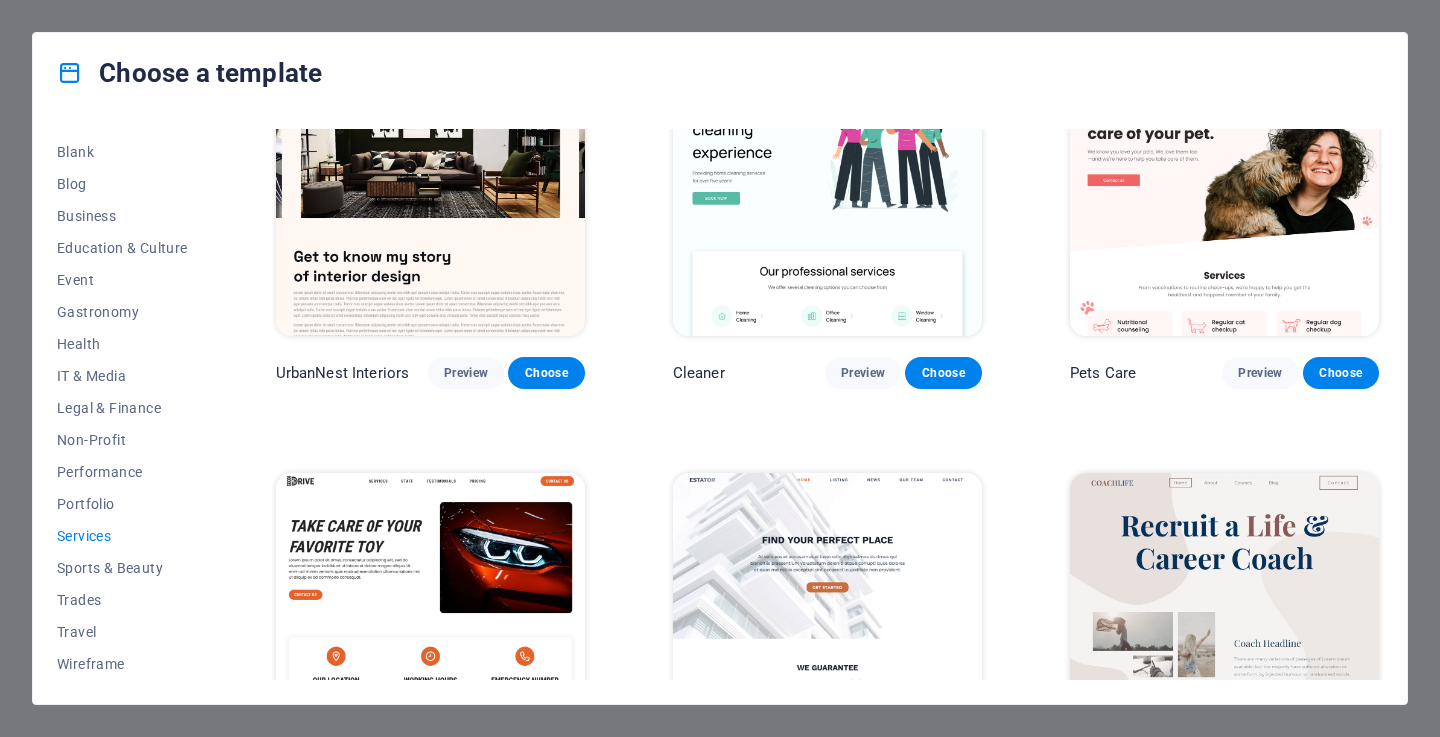 scroll, scrollTop: 506, scrollLeft: 0, axis: vertical 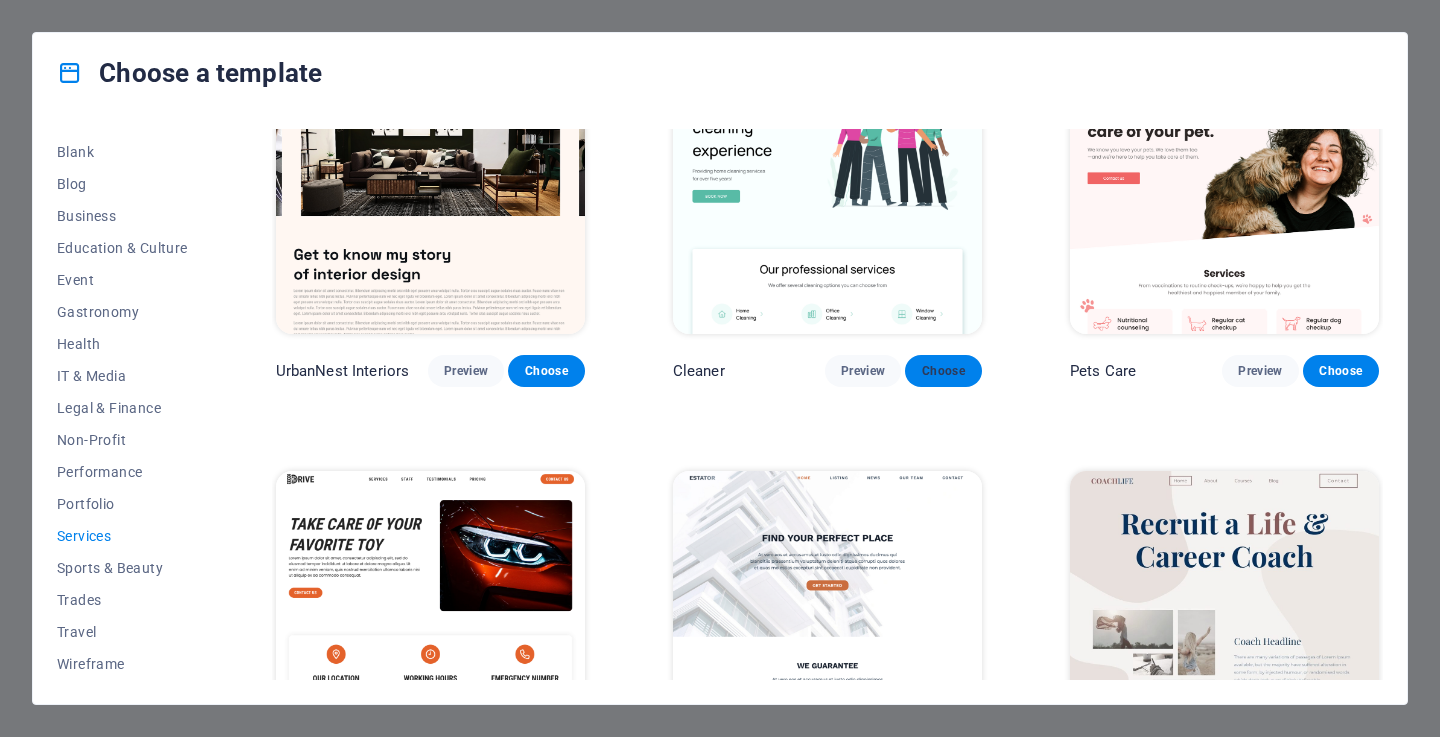 click on "Choose" at bounding box center (943, 371) 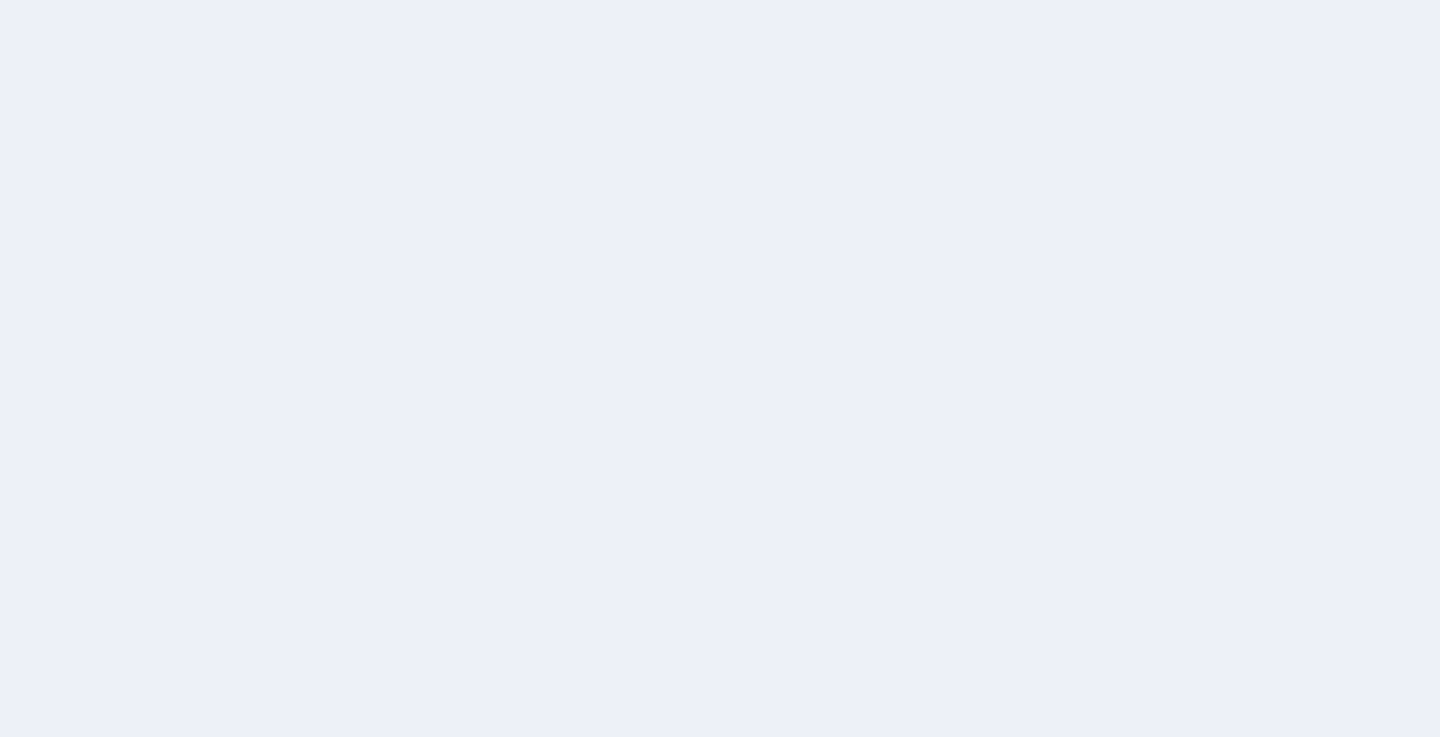 scroll, scrollTop: 0, scrollLeft: 0, axis: both 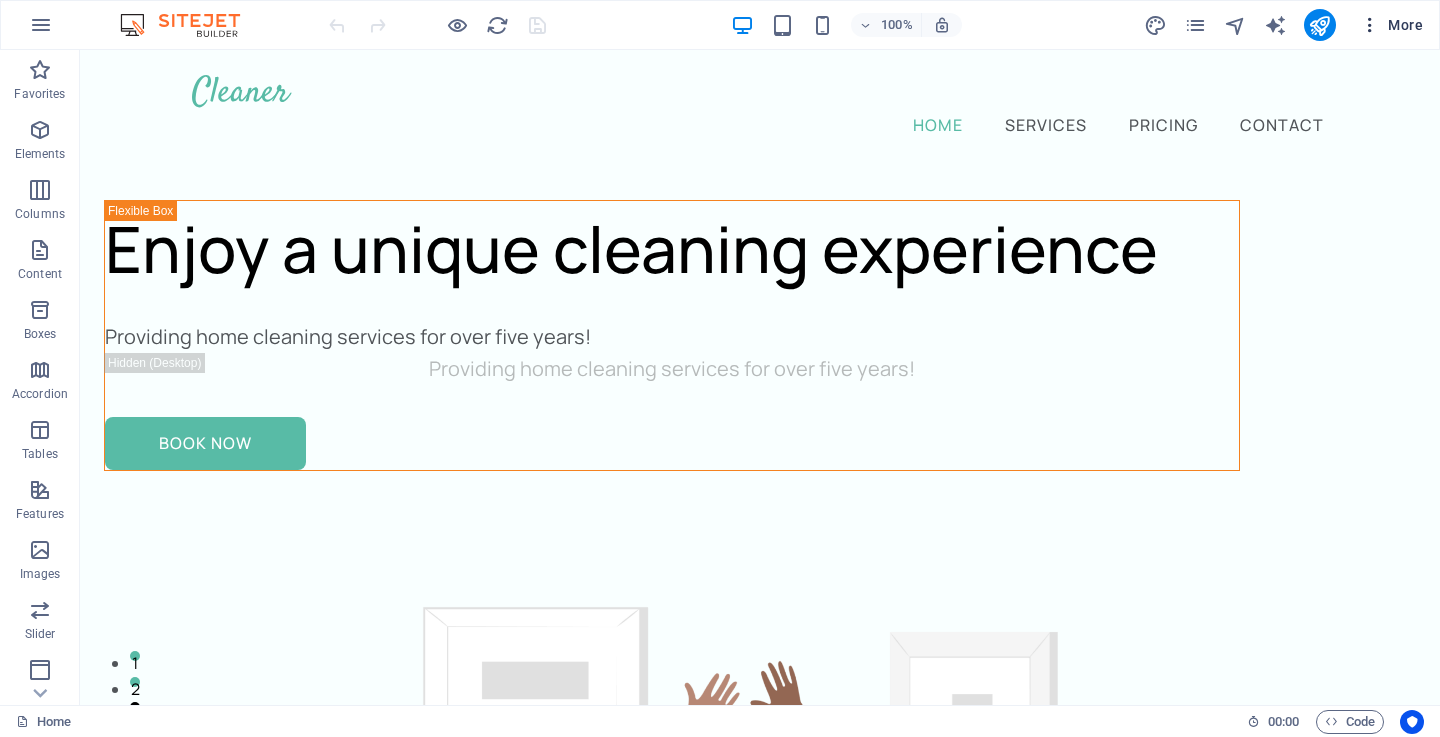 click at bounding box center (1370, 25) 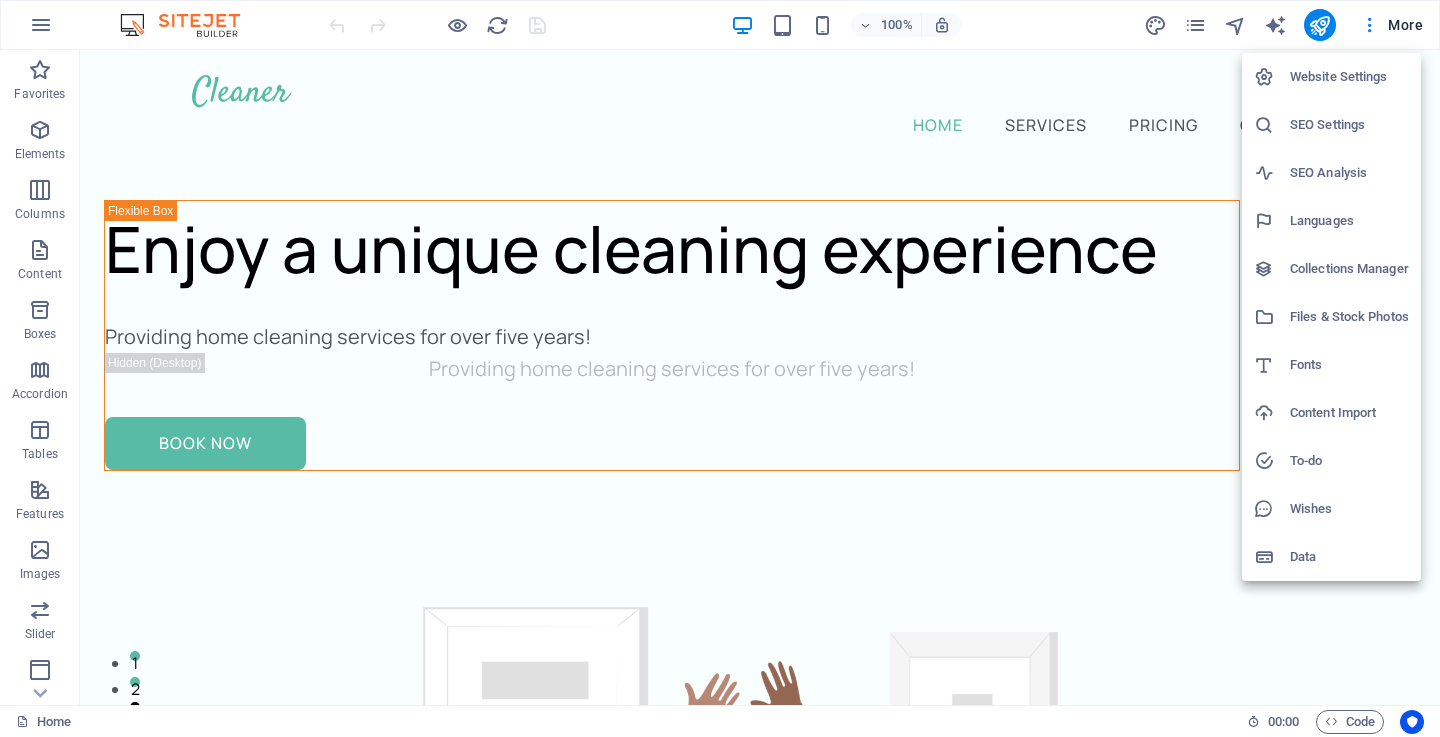 click at bounding box center (720, 368) 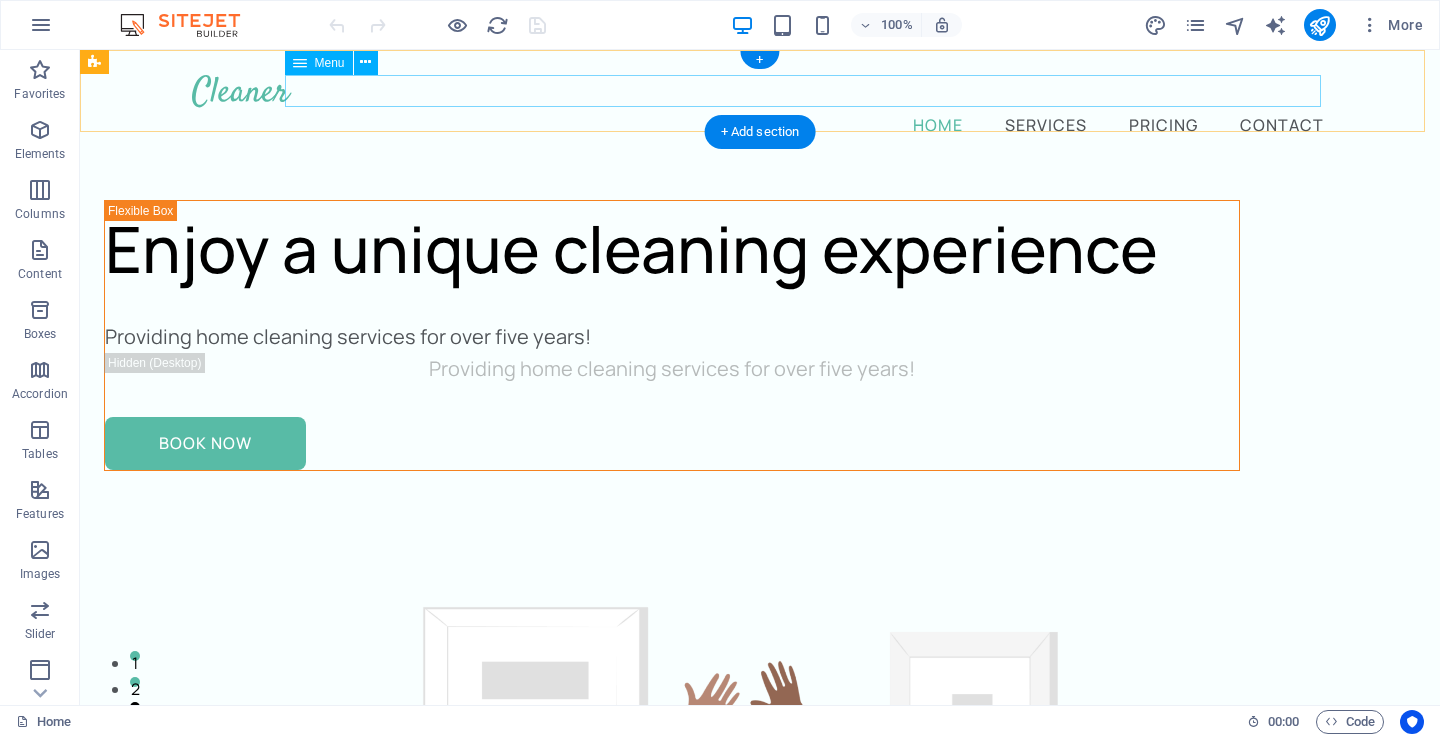 click on "Home Services Pricing Contact" at bounding box center (760, 124) 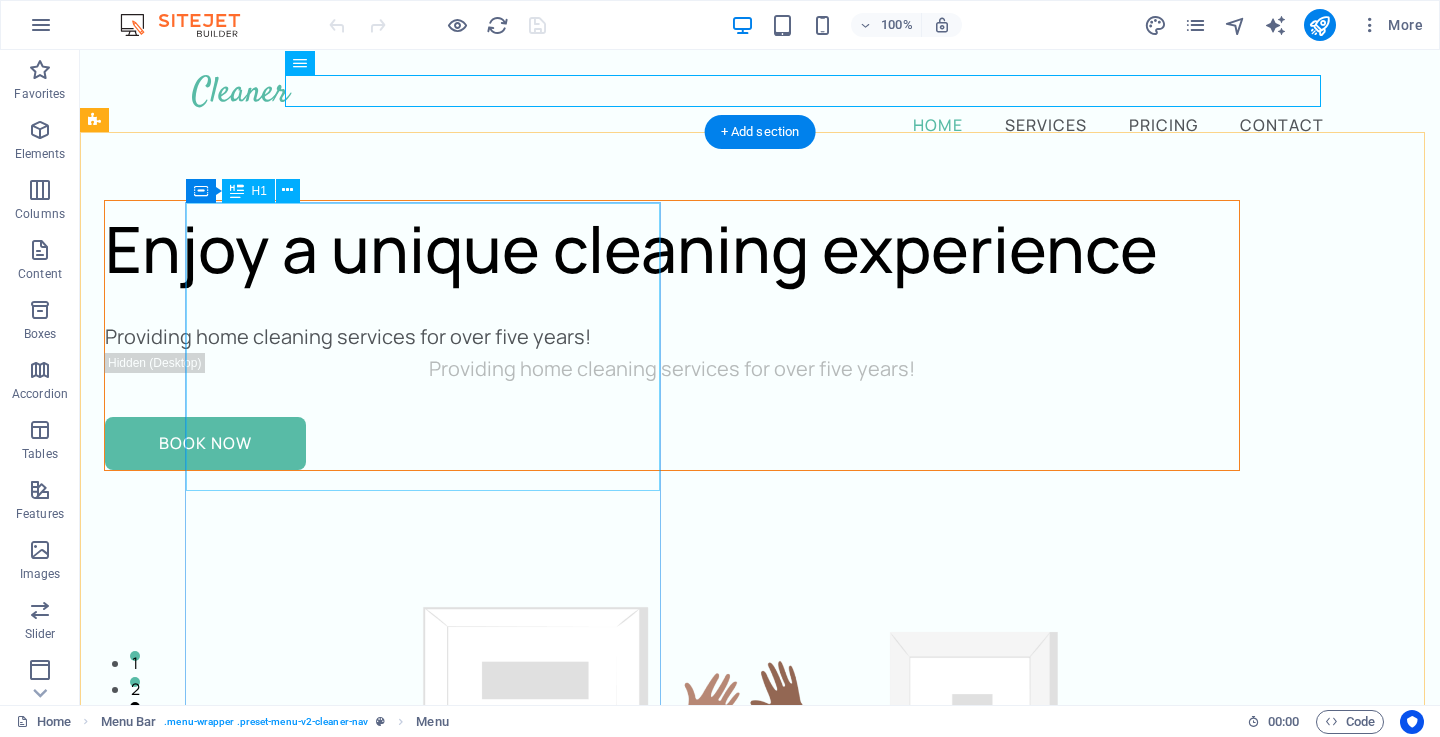 click on "Enjoy a unique cleaning experience" at bounding box center (672, 249) 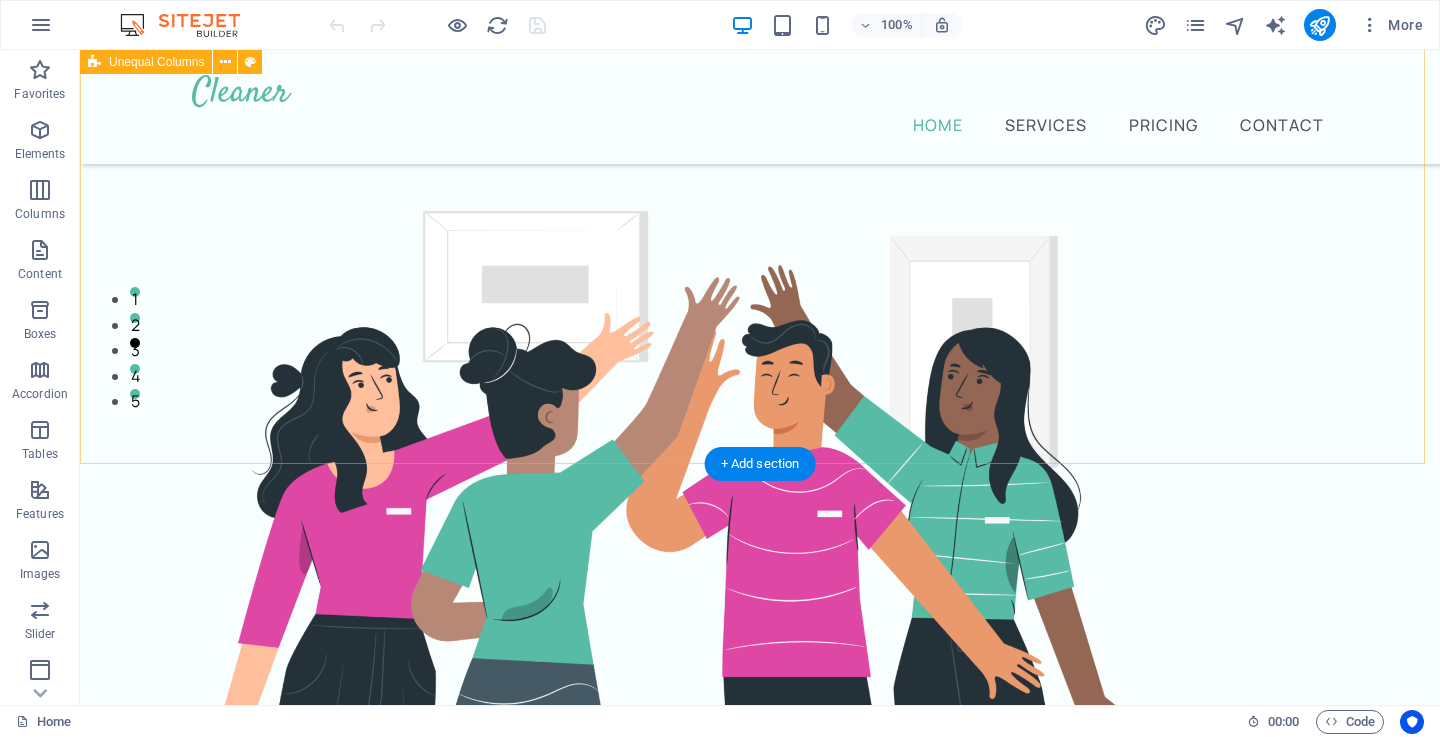 scroll, scrollTop: 0, scrollLeft: 0, axis: both 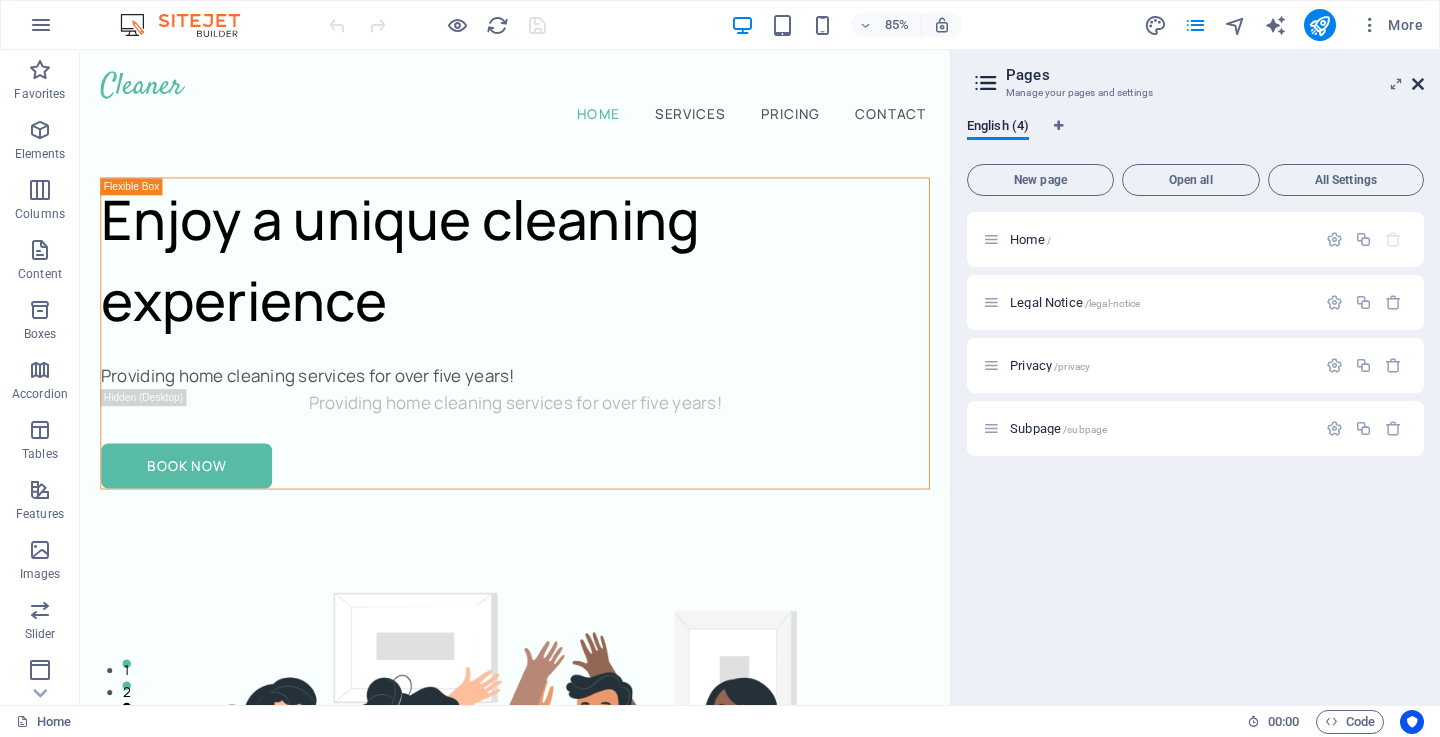 click at bounding box center [1418, 84] 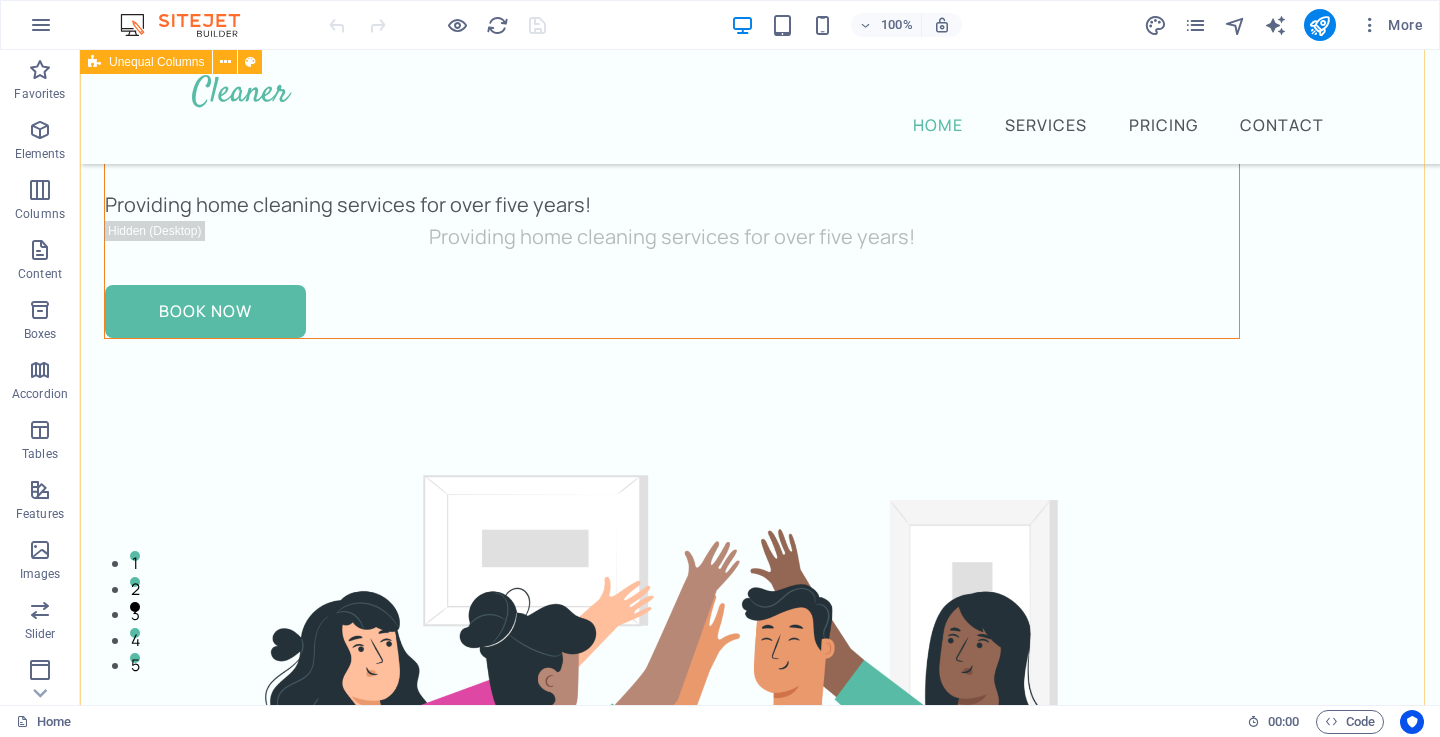 scroll, scrollTop: 0, scrollLeft: 0, axis: both 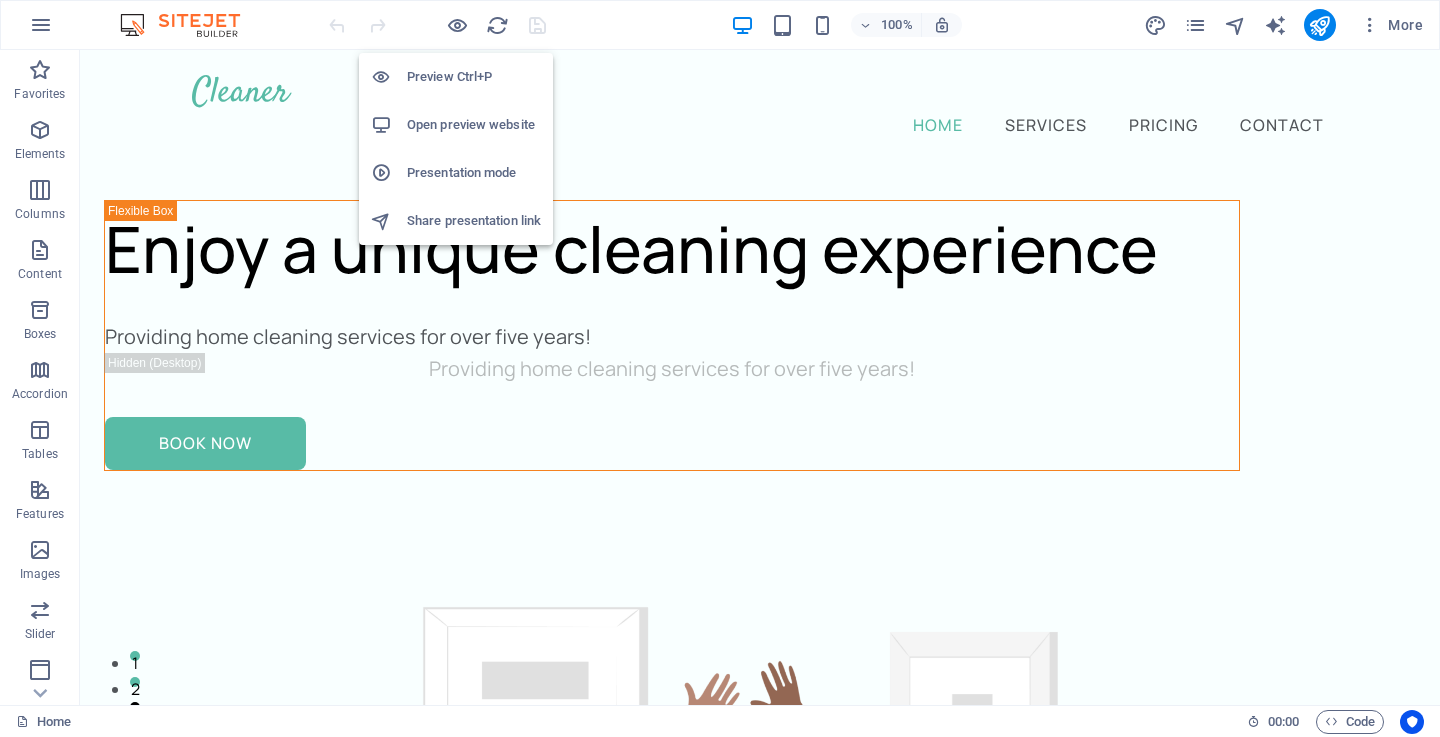 click on "Open preview website" at bounding box center (474, 125) 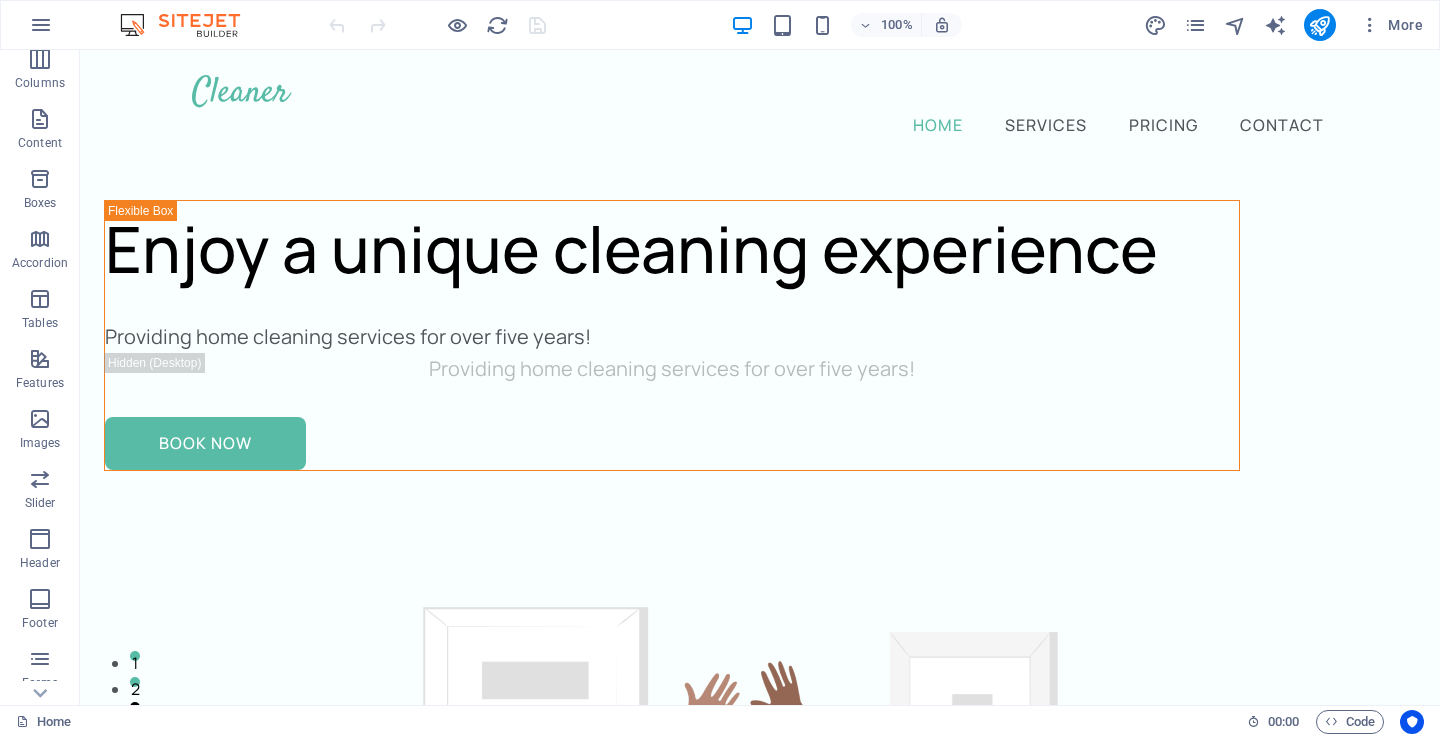 scroll, scrollTop: 245, scrollLeft: 0, axis: vertical 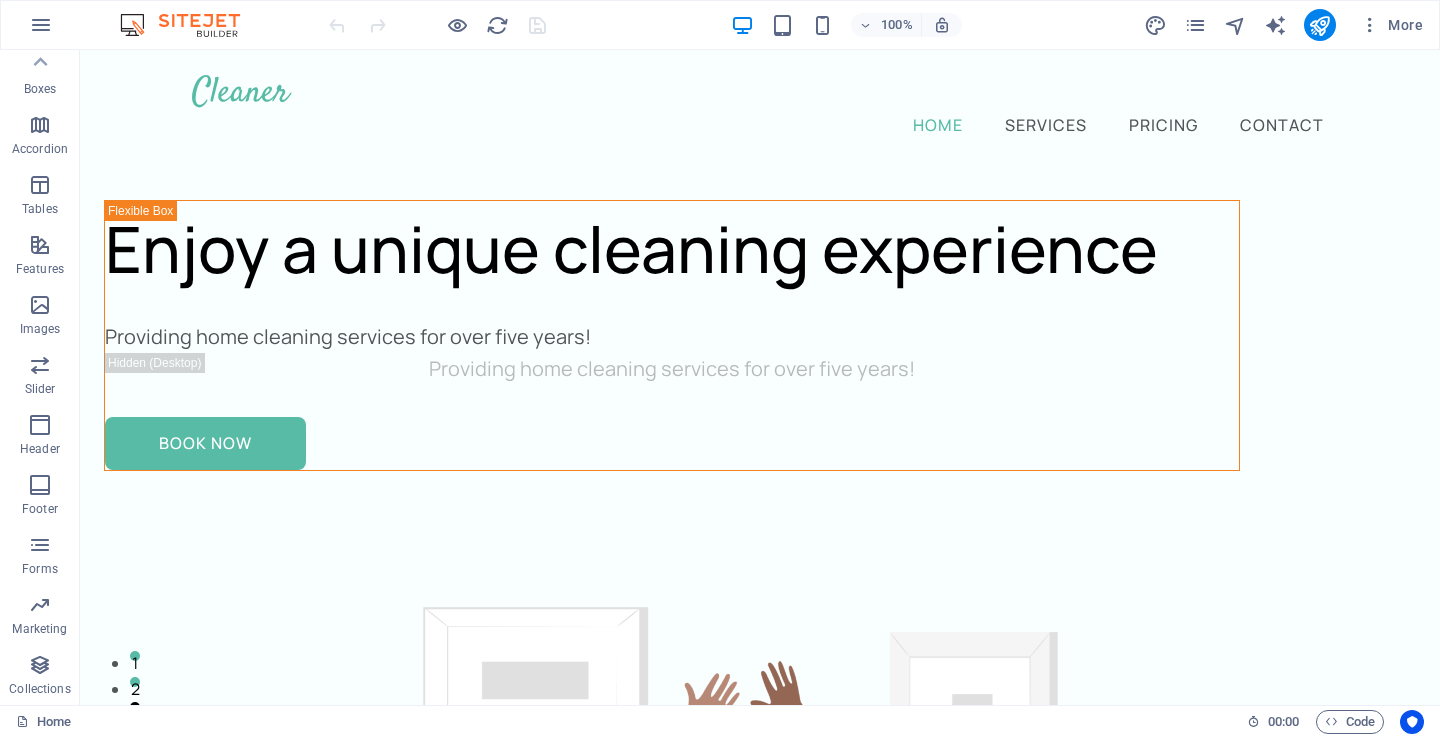 drag, startPoint x: 1429, startPoint y: 136, endPoint x: 1461, endPoint y: 93, distance: 53.600372 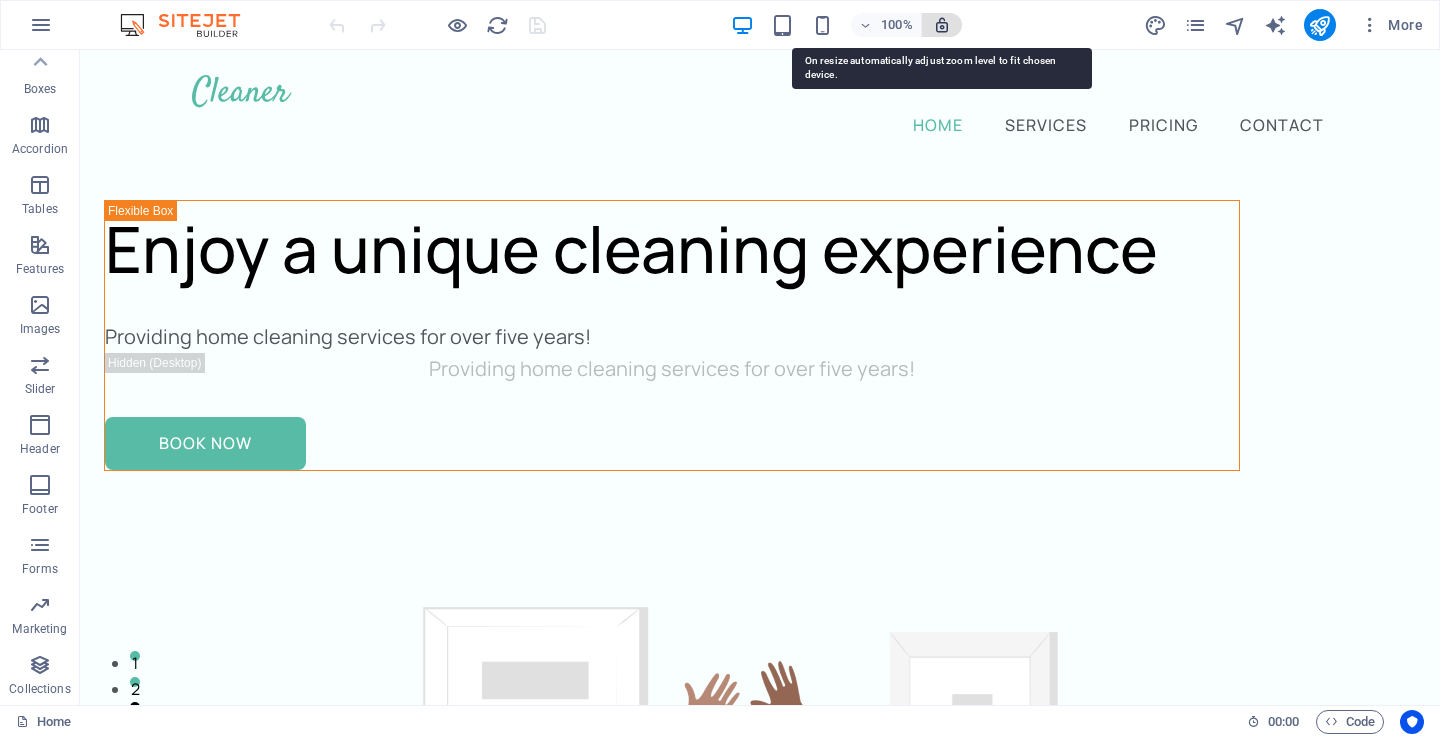 click at bounding box center [942, 25] 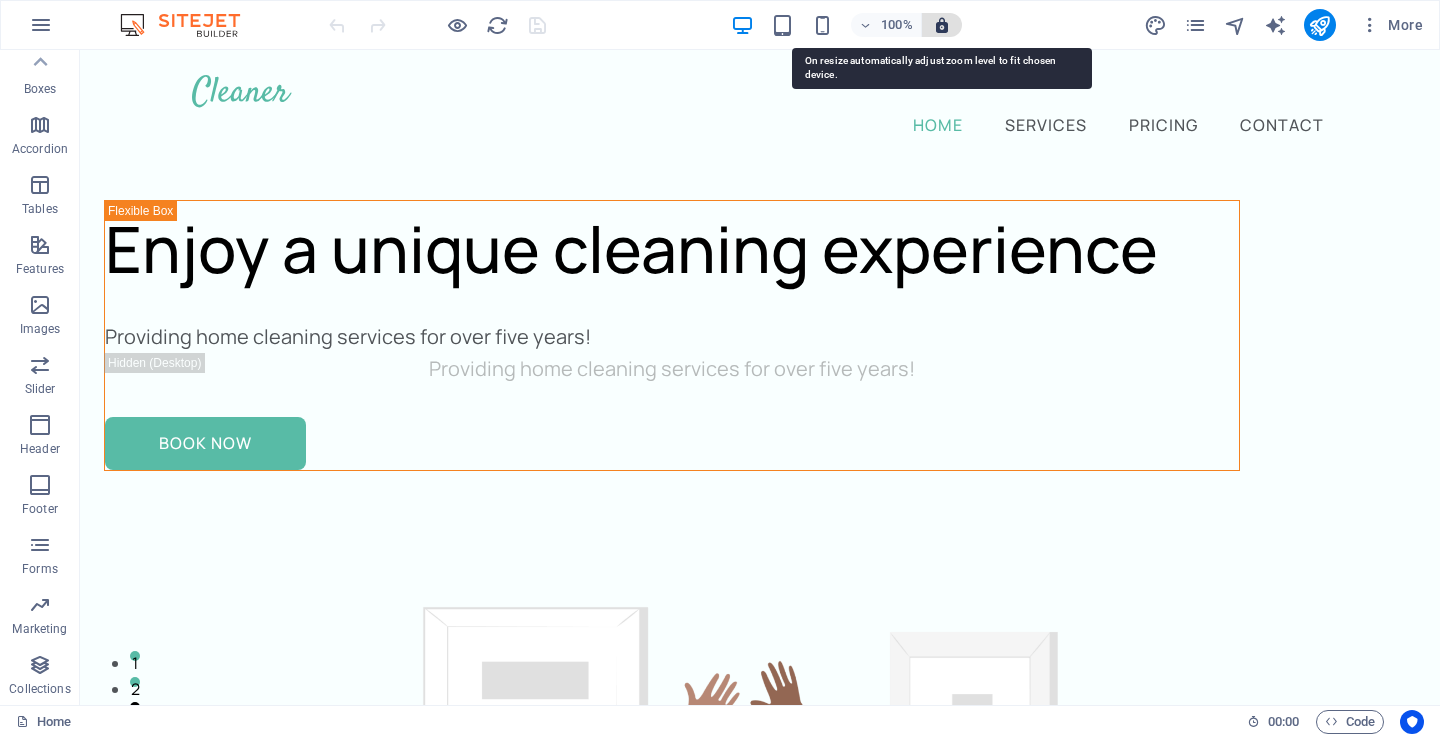 click at bounding box center (942, 25) 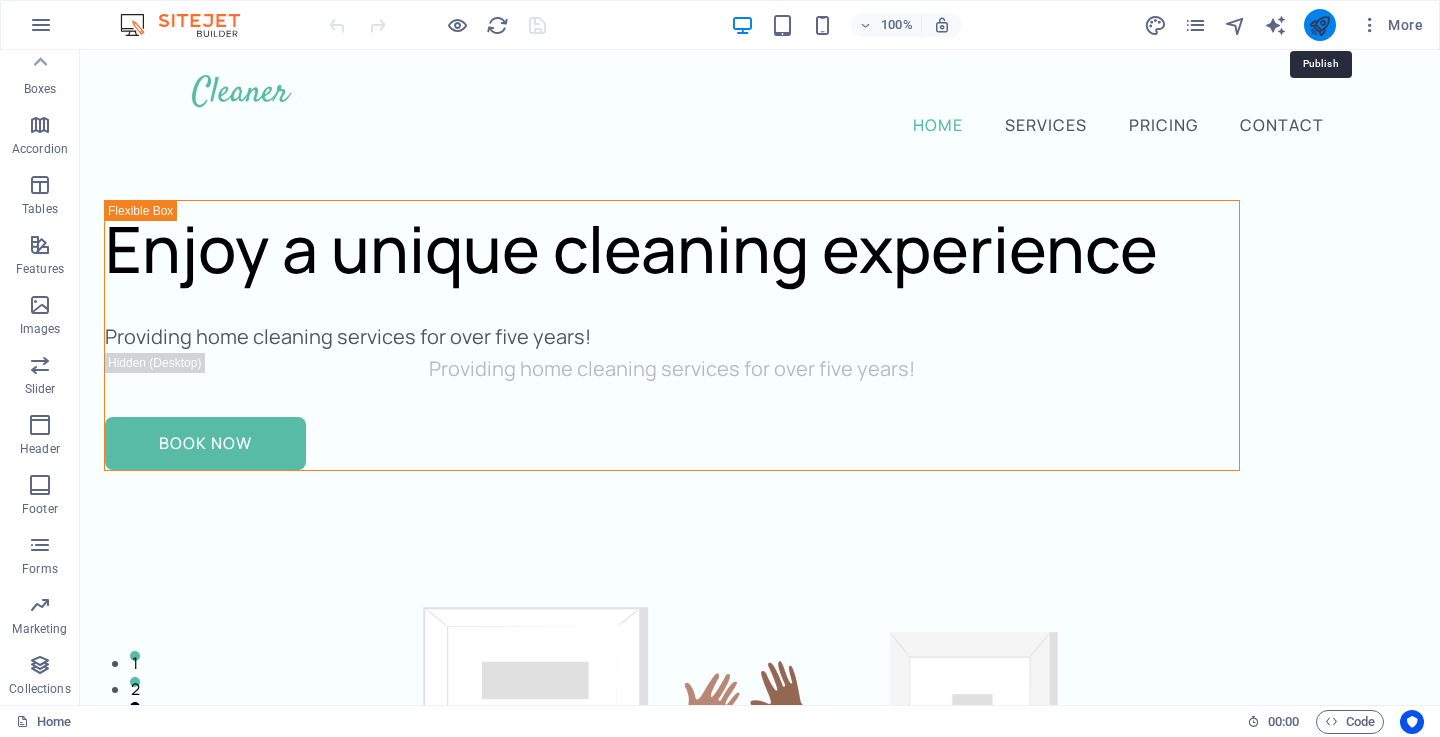 click at bounding box center (1319, 25) 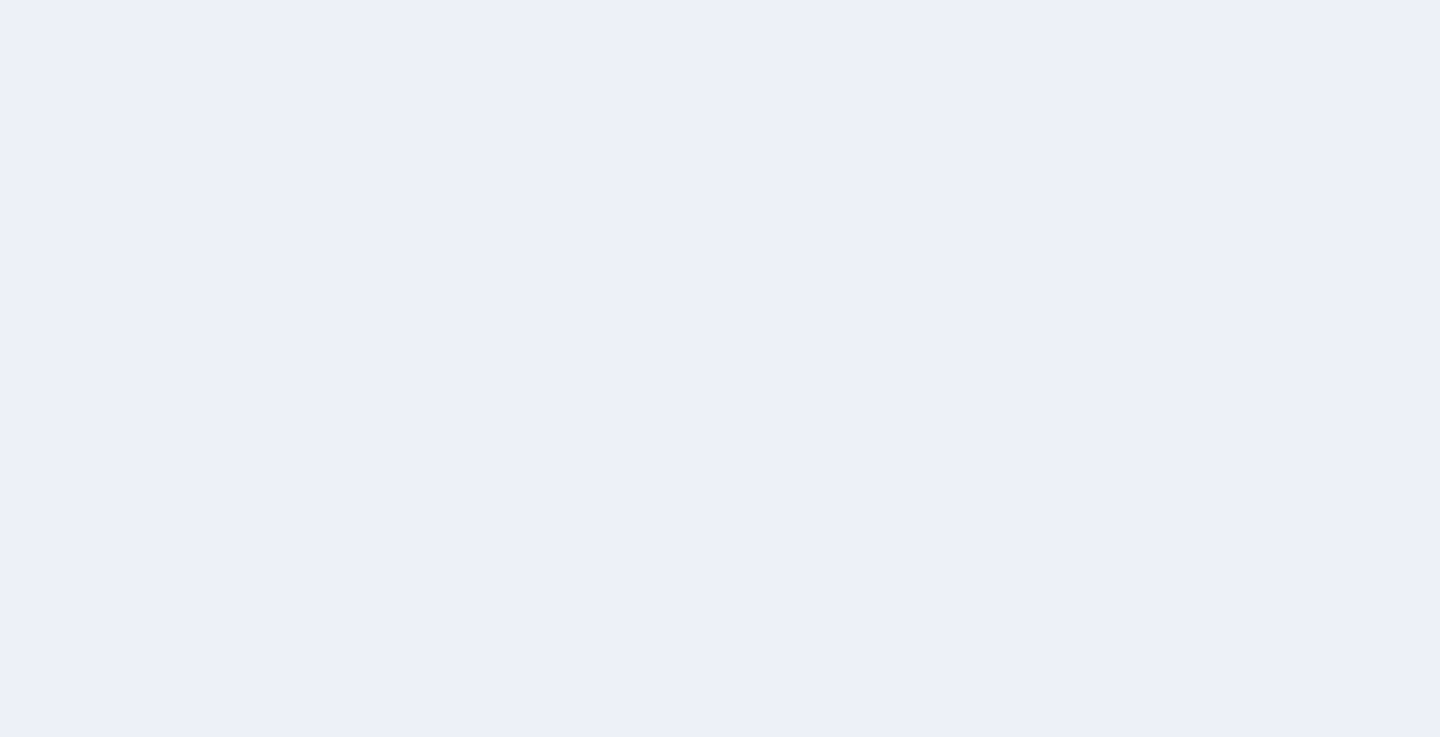 scroll, scrollTop: 0, scrollLeft: 0, axis: both 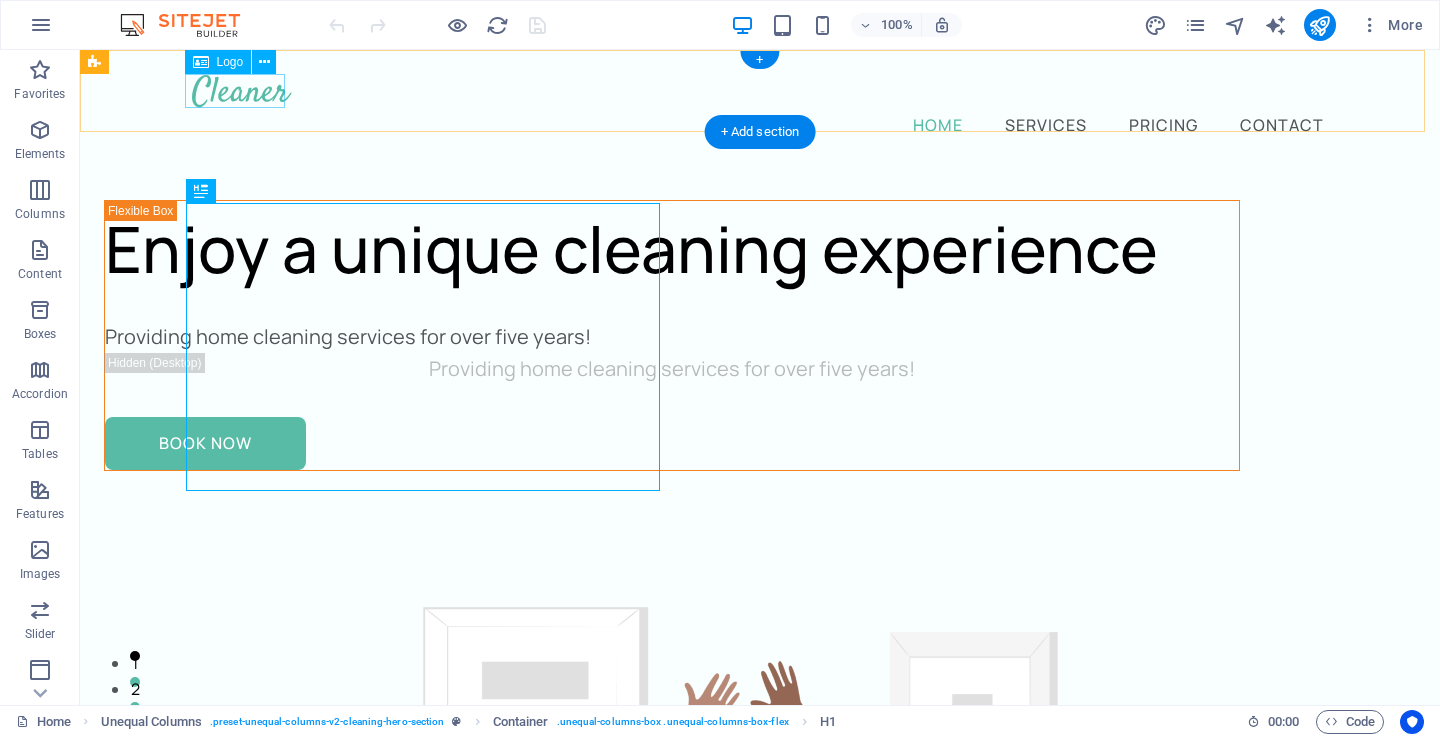 click at bounding box center [760, 91] 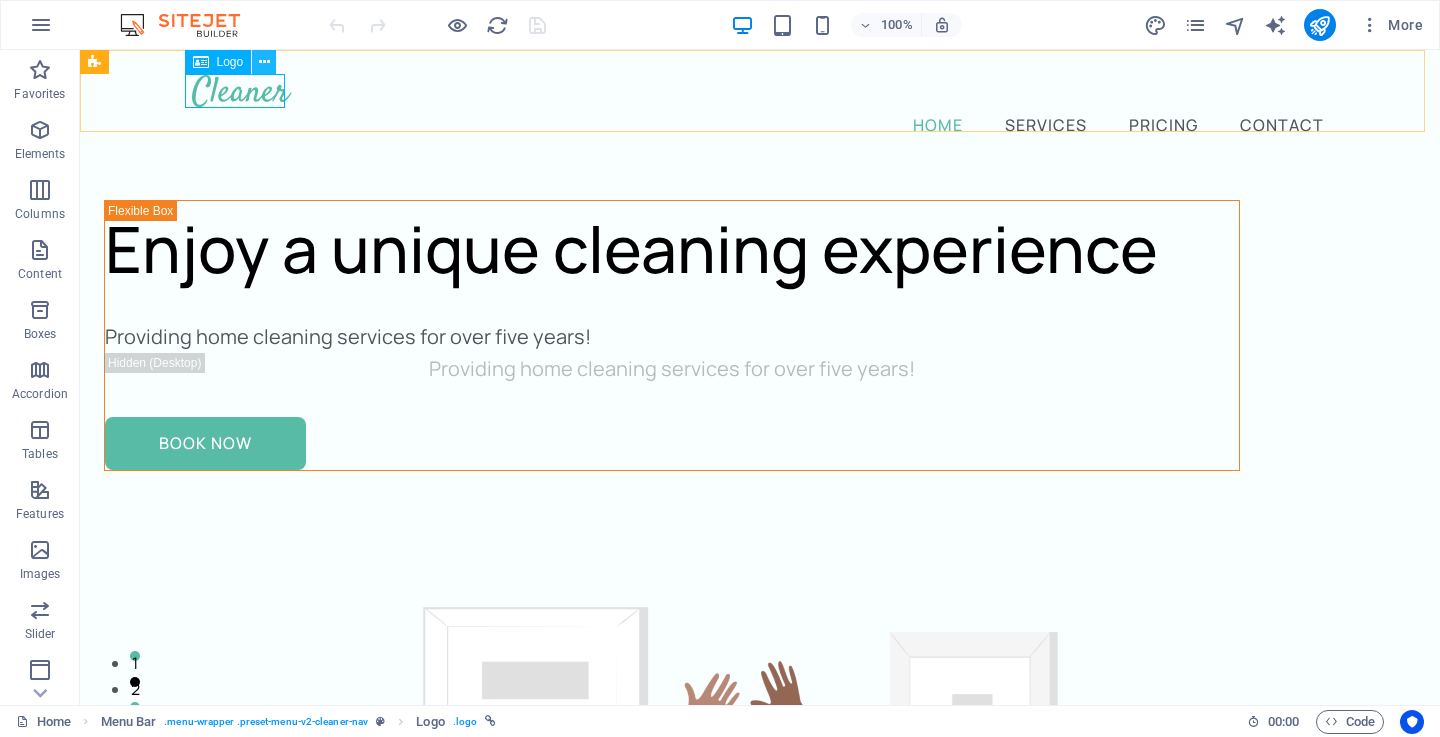 click at bounding box center [264, 62] 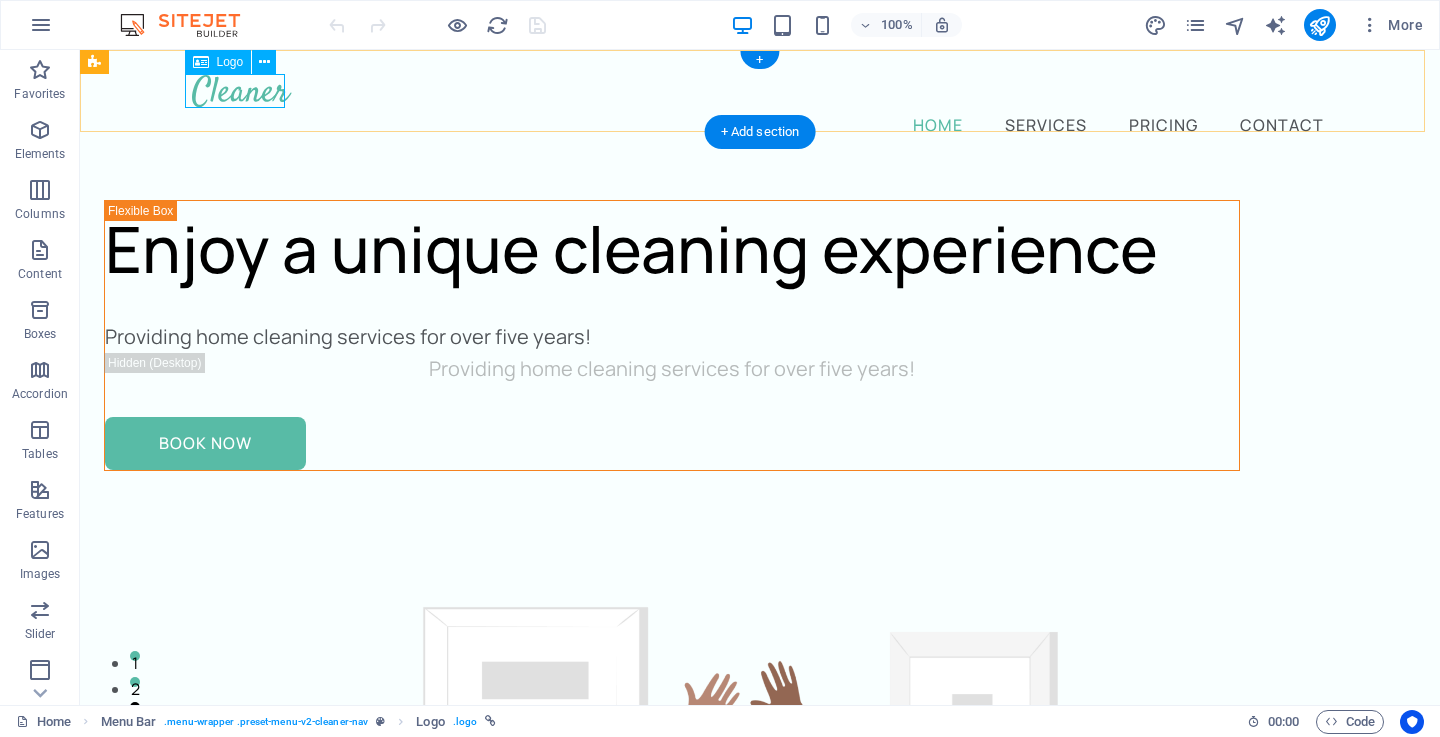 click at bounding box center (760, 91) 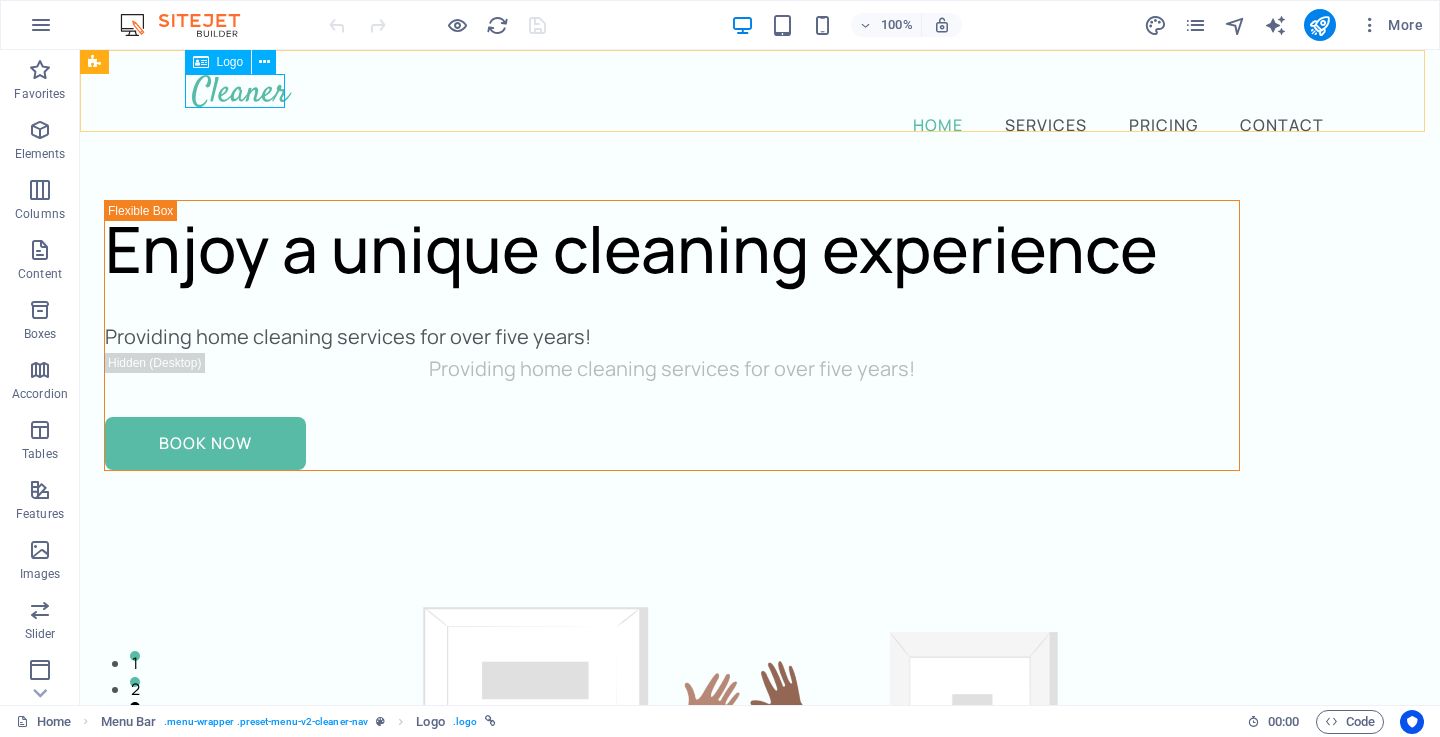 click on "Logo" at bounding box center (230, 62) 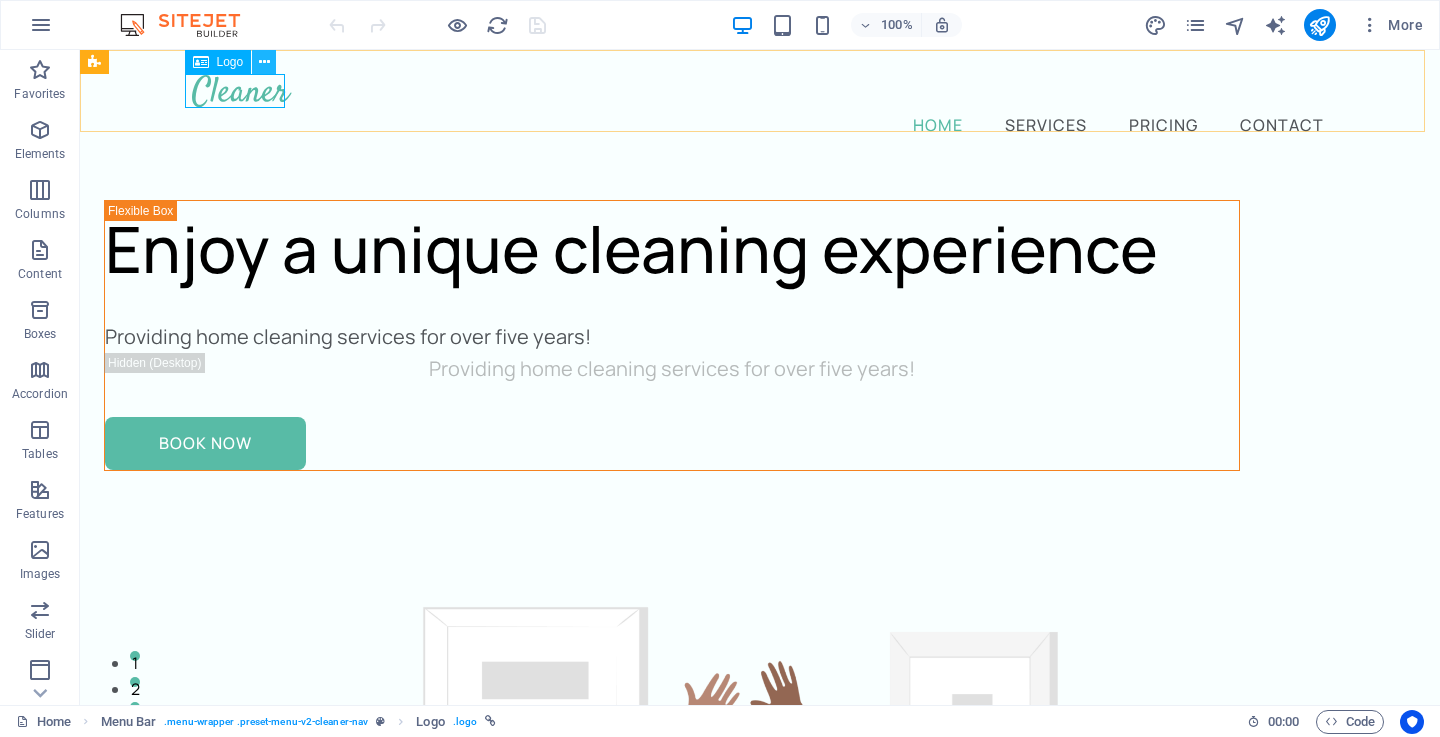 click at bounding box center [264, 62] 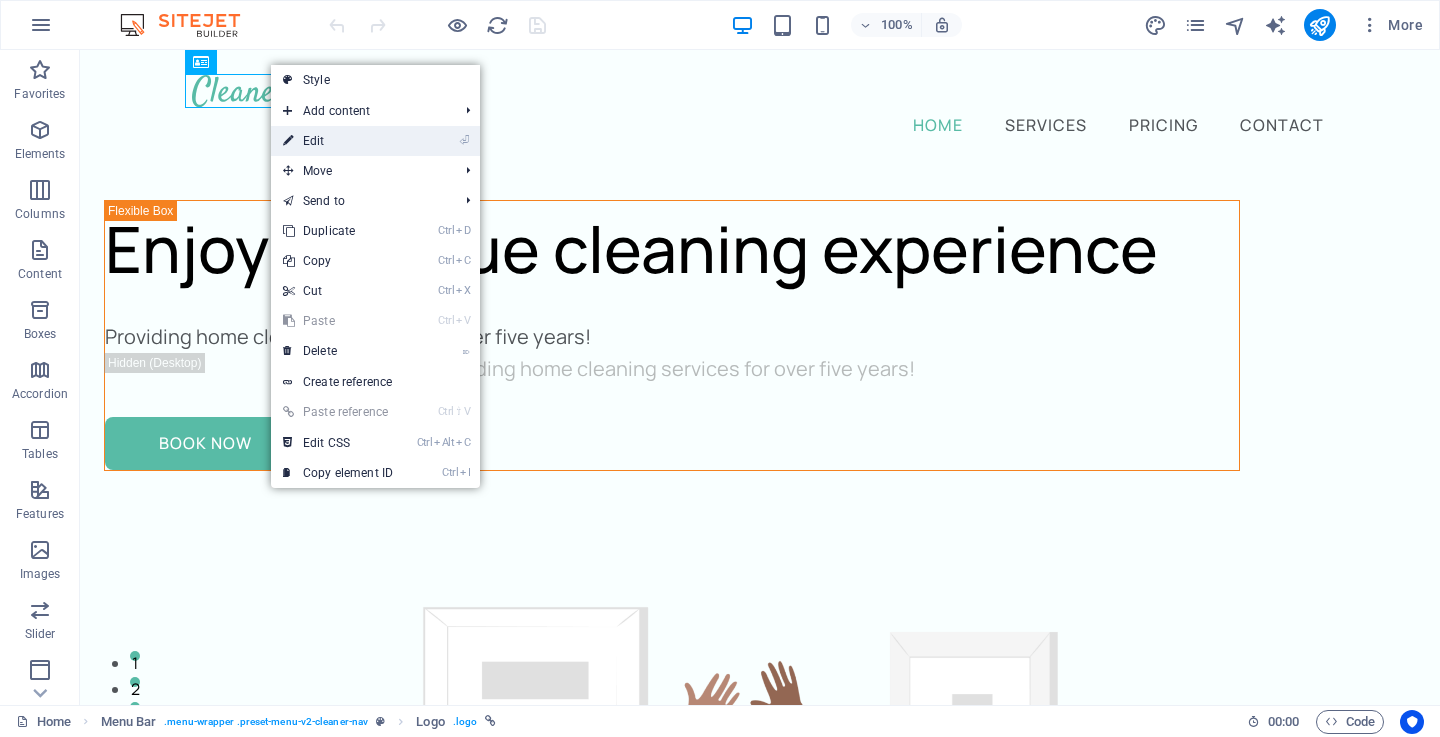 click on "⏎  Edit" at bounding box center (338, 141) 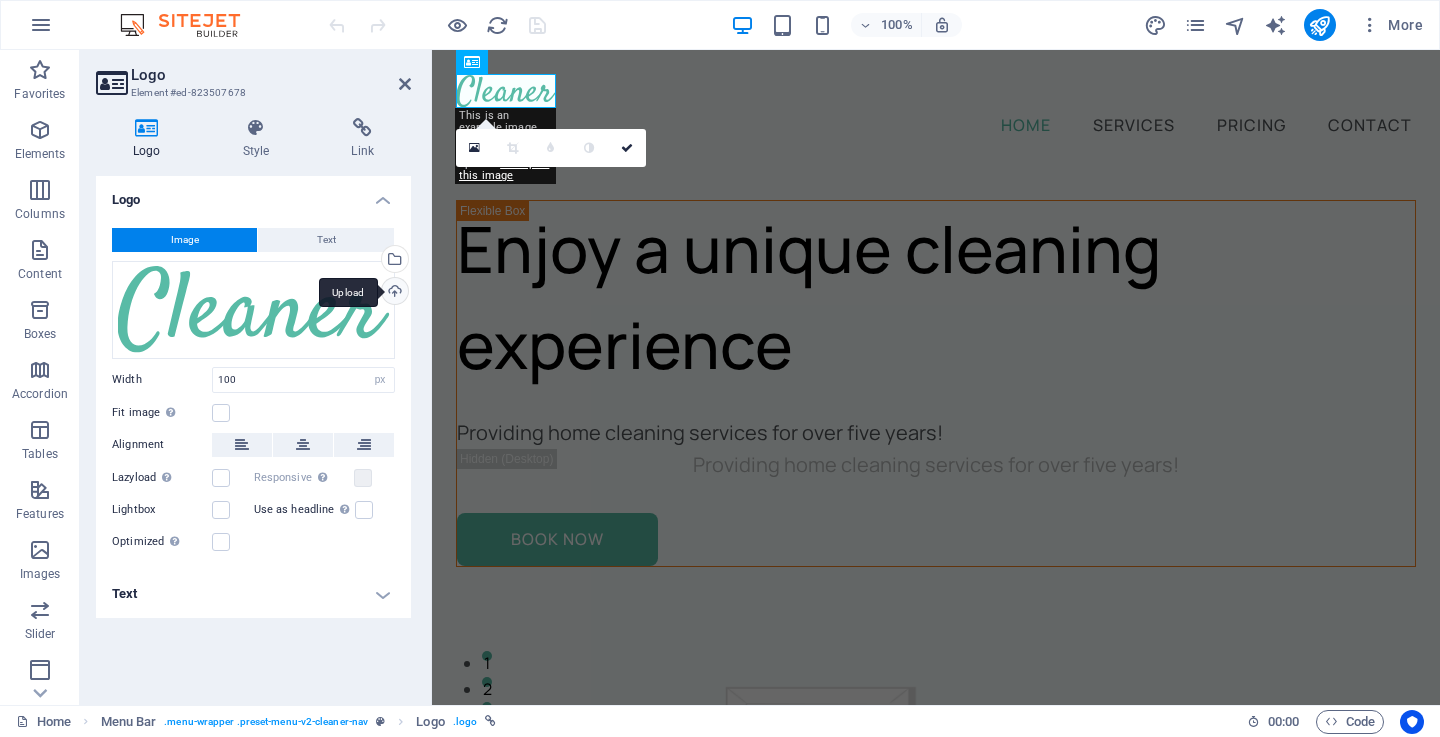 click on "Upload" at bounding box center [393, 293] 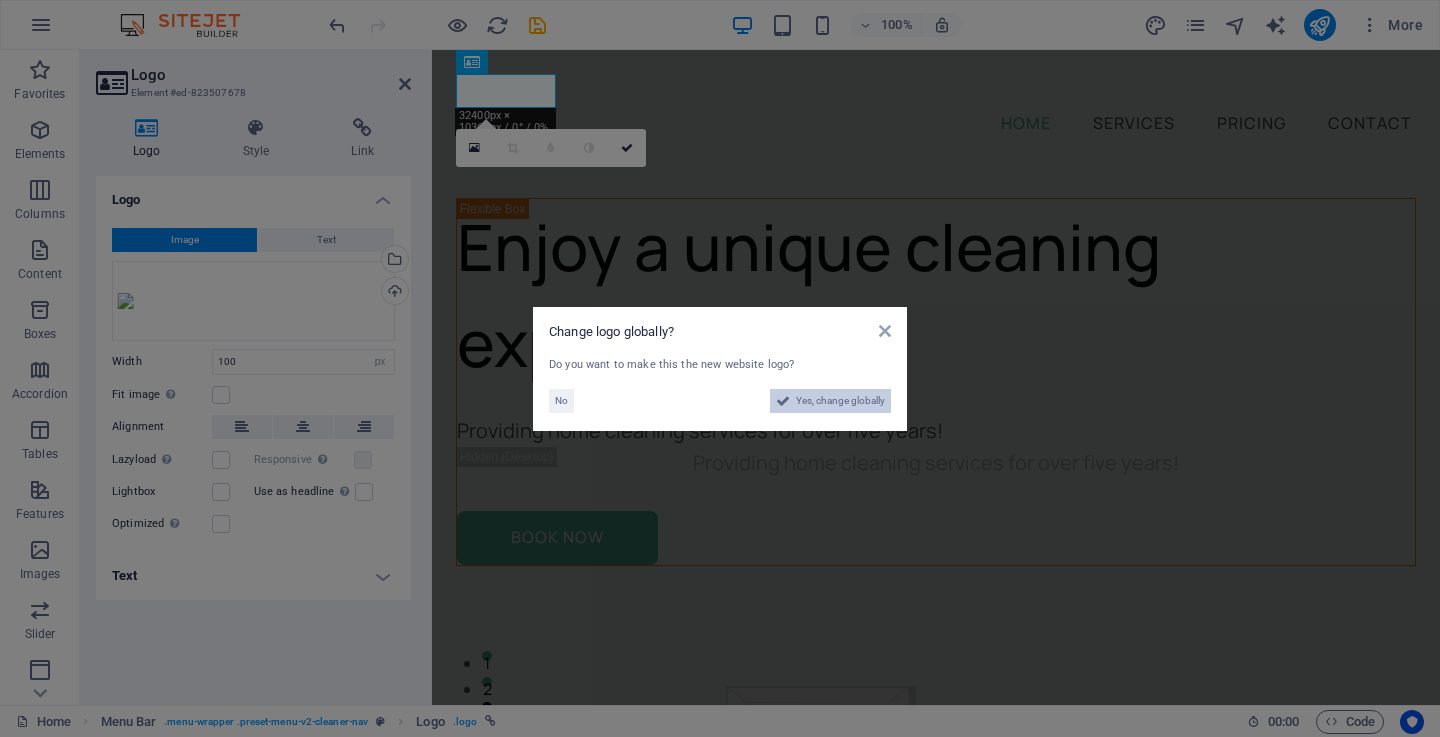 drag, startPoint x: 834, startPoint y: 402, endPoint x: 420, endPoint y: 666, distance: 491.0112 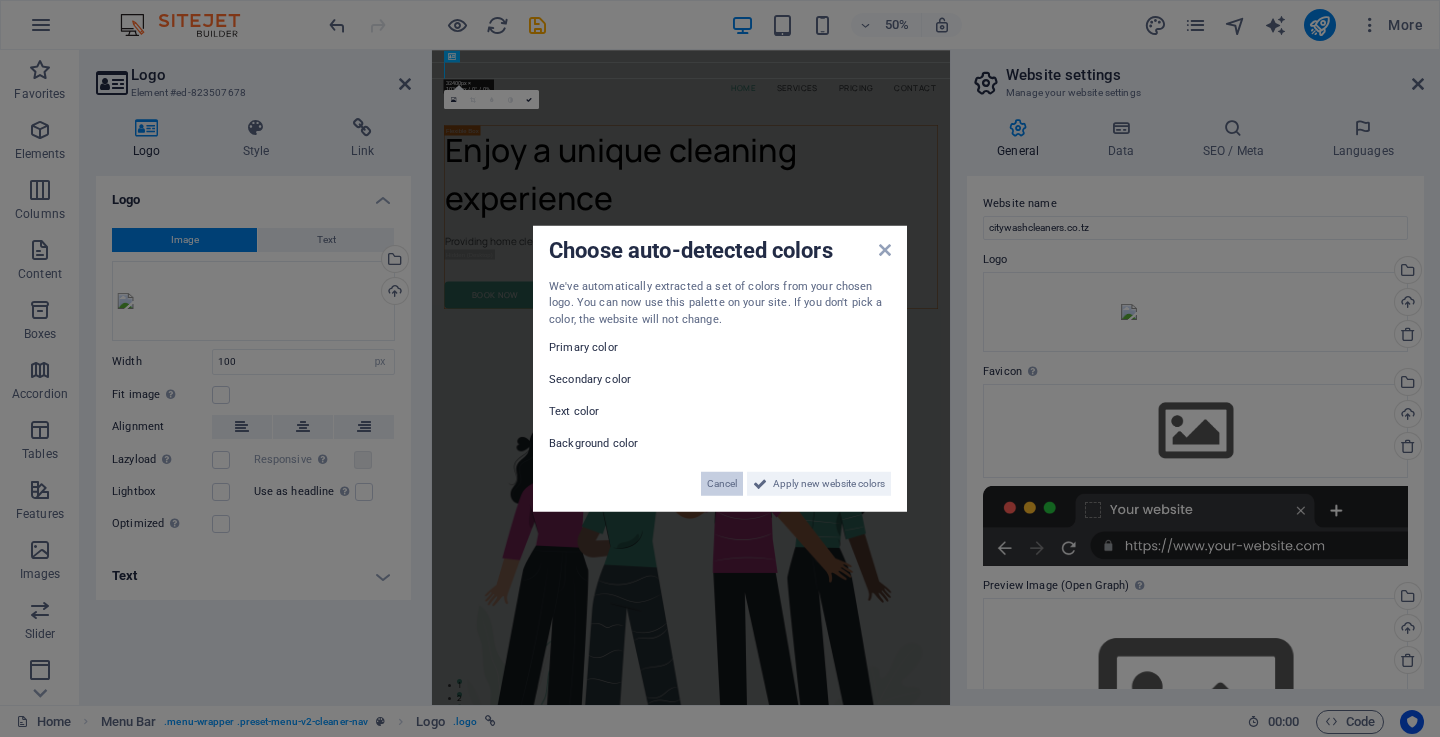 click on "Cancel" at bounding box center [722, 484] 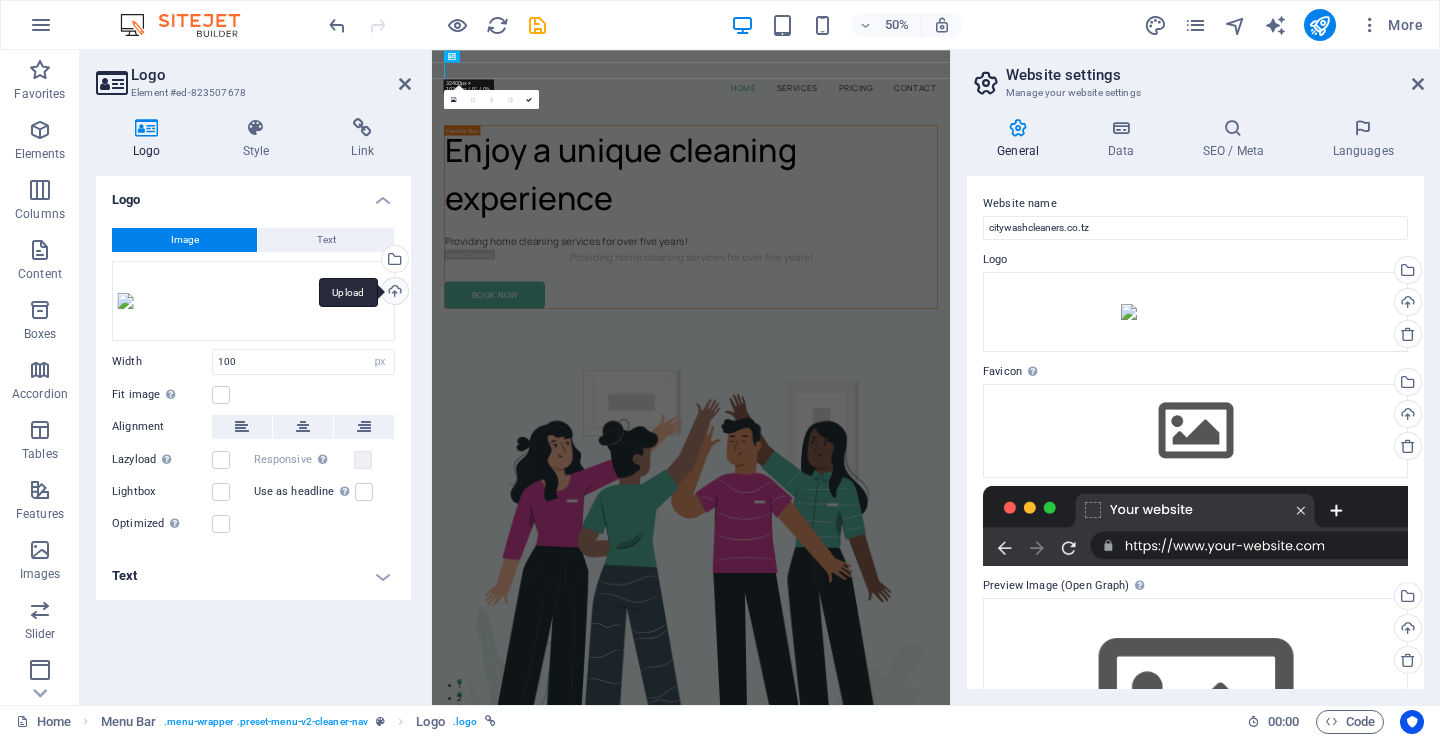 click on "Upload" at bounding box center (393, 293) 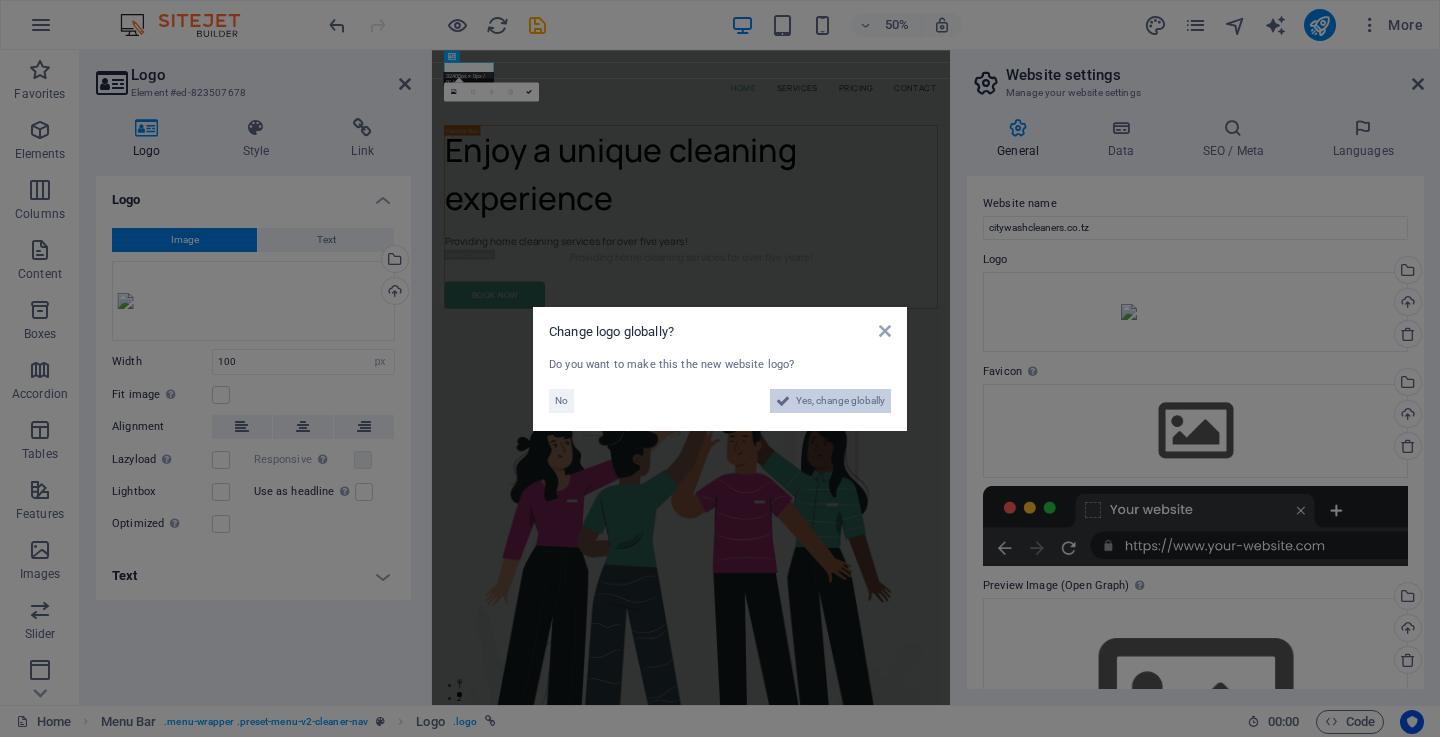 click on "Yes, change globally" at bounding box center [840, 401] 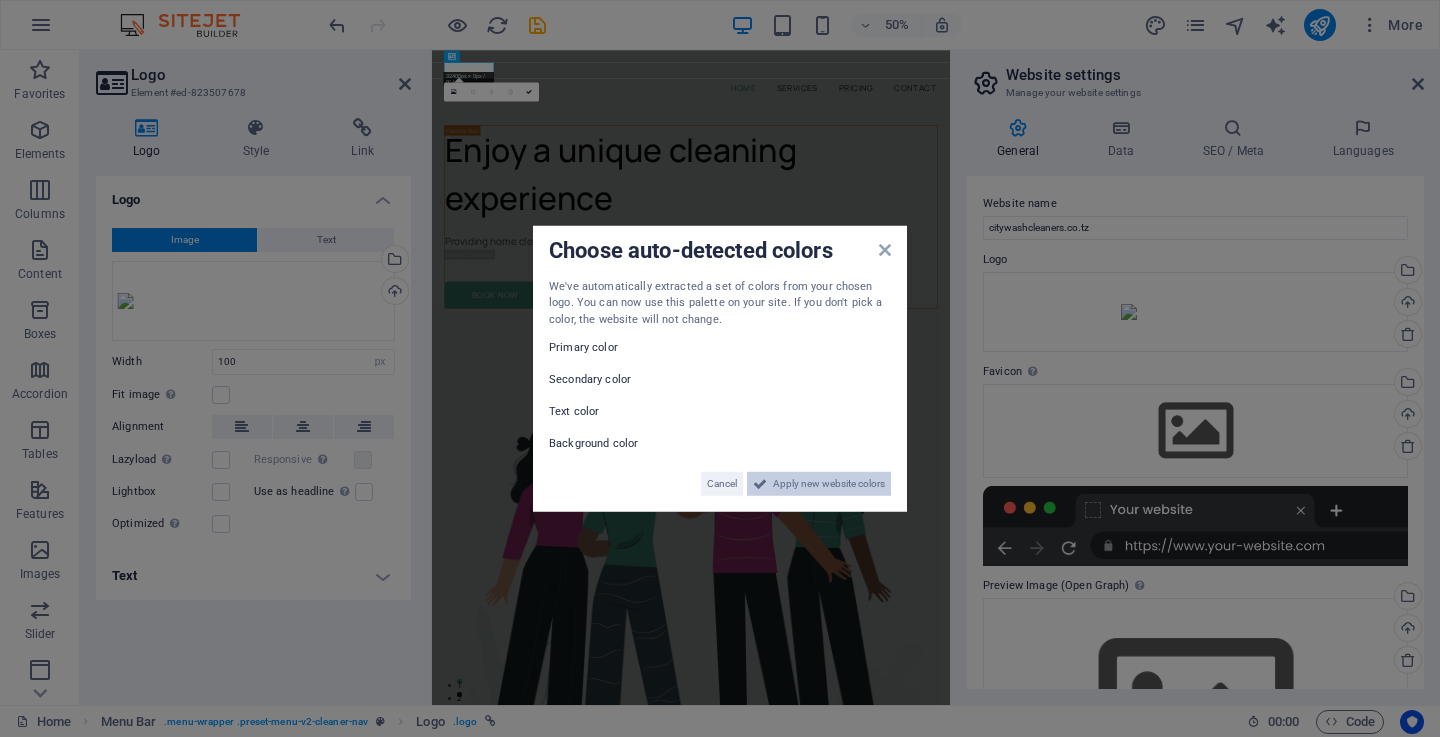 click on "Apply new website colors" at bounding box center [829, 484] 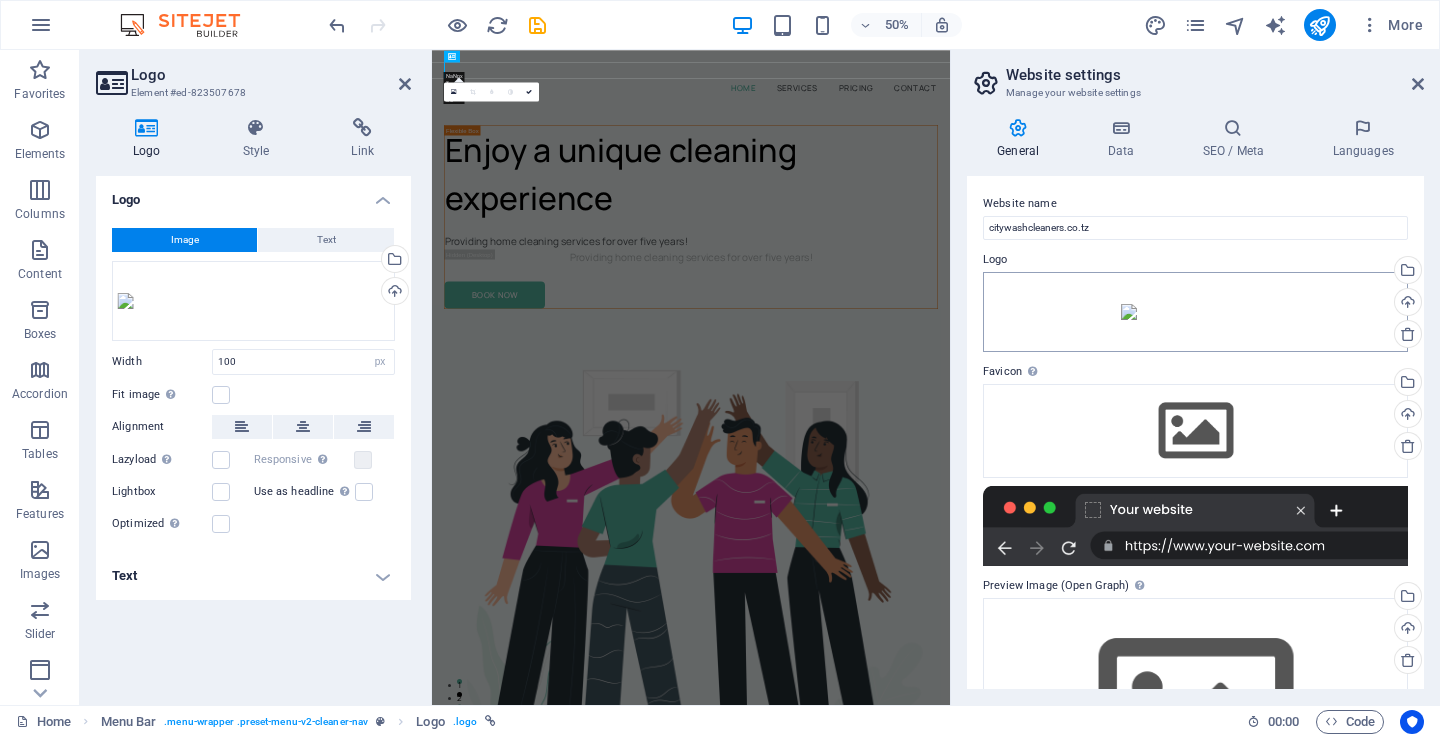 scroll, scrollTop: 154, scrollLeft: 0, axis: vertical 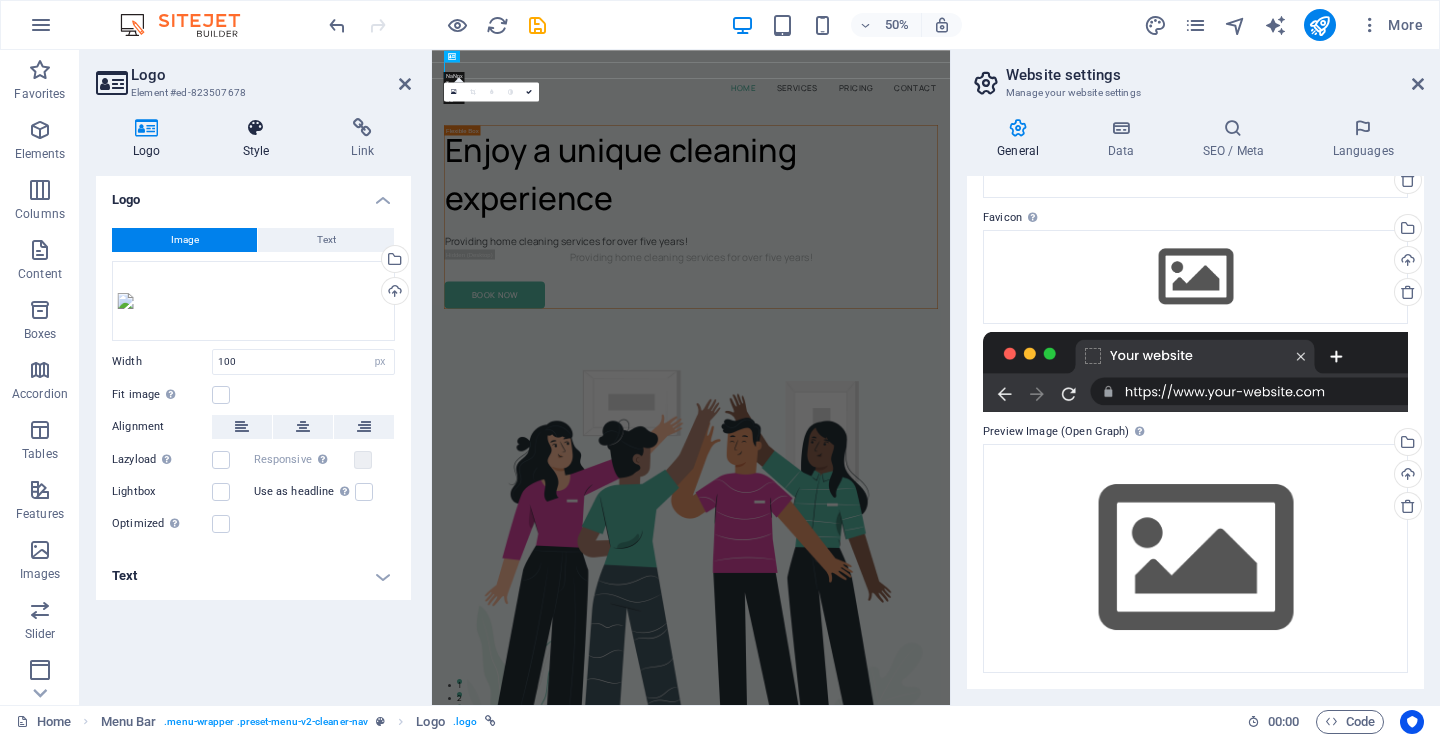 click at bounding box center [256, 128] 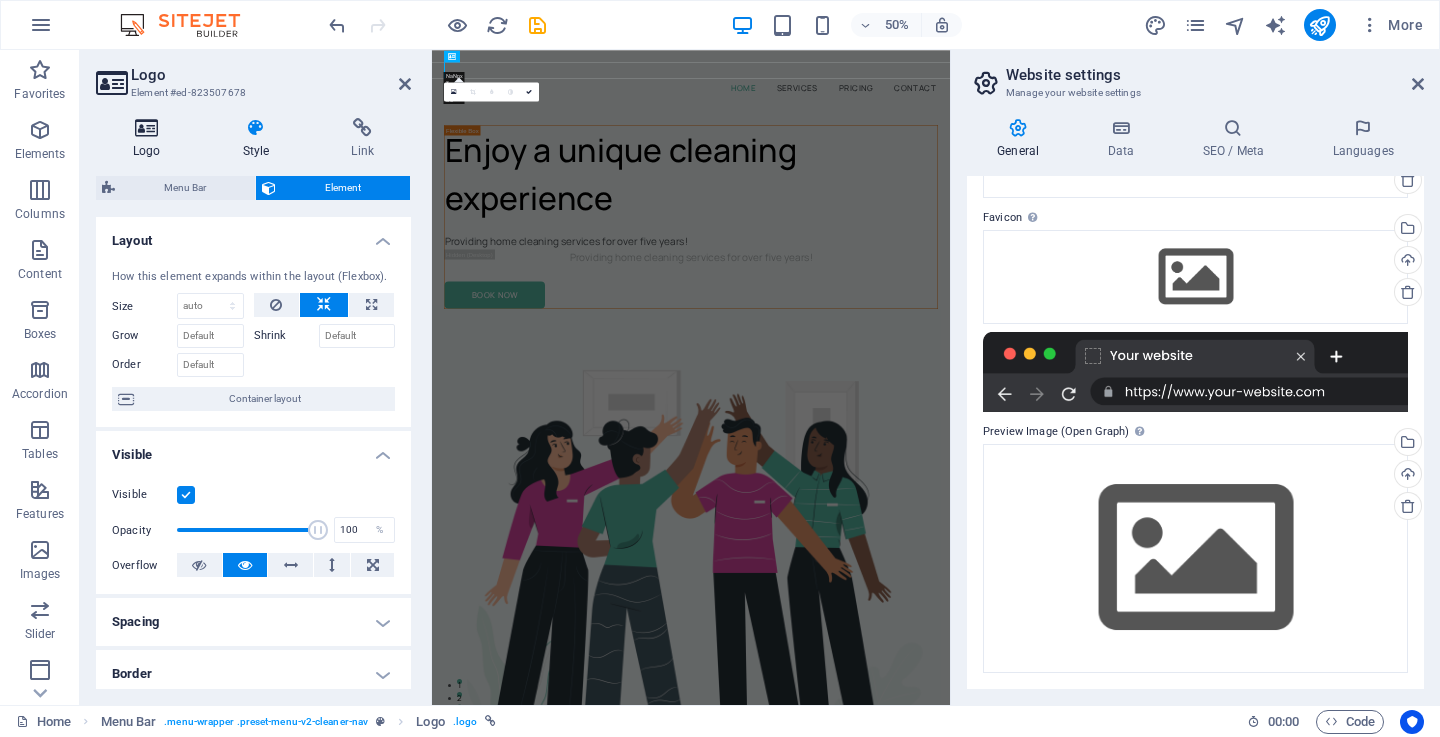 click at bounding box center (147, 128) 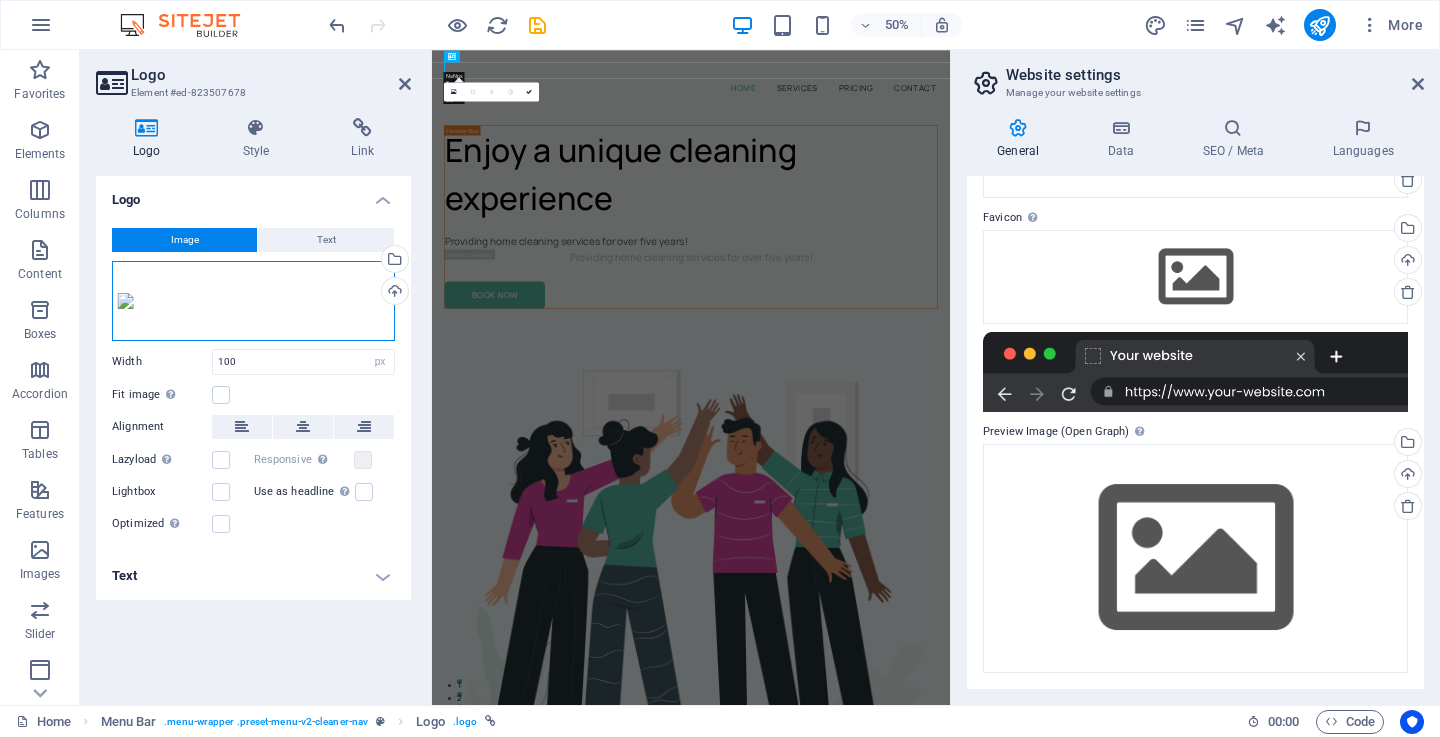 click on "Drag files here, click to choose files or select files from Files or our free stock photos & videos" at bounding box center (253, 301) 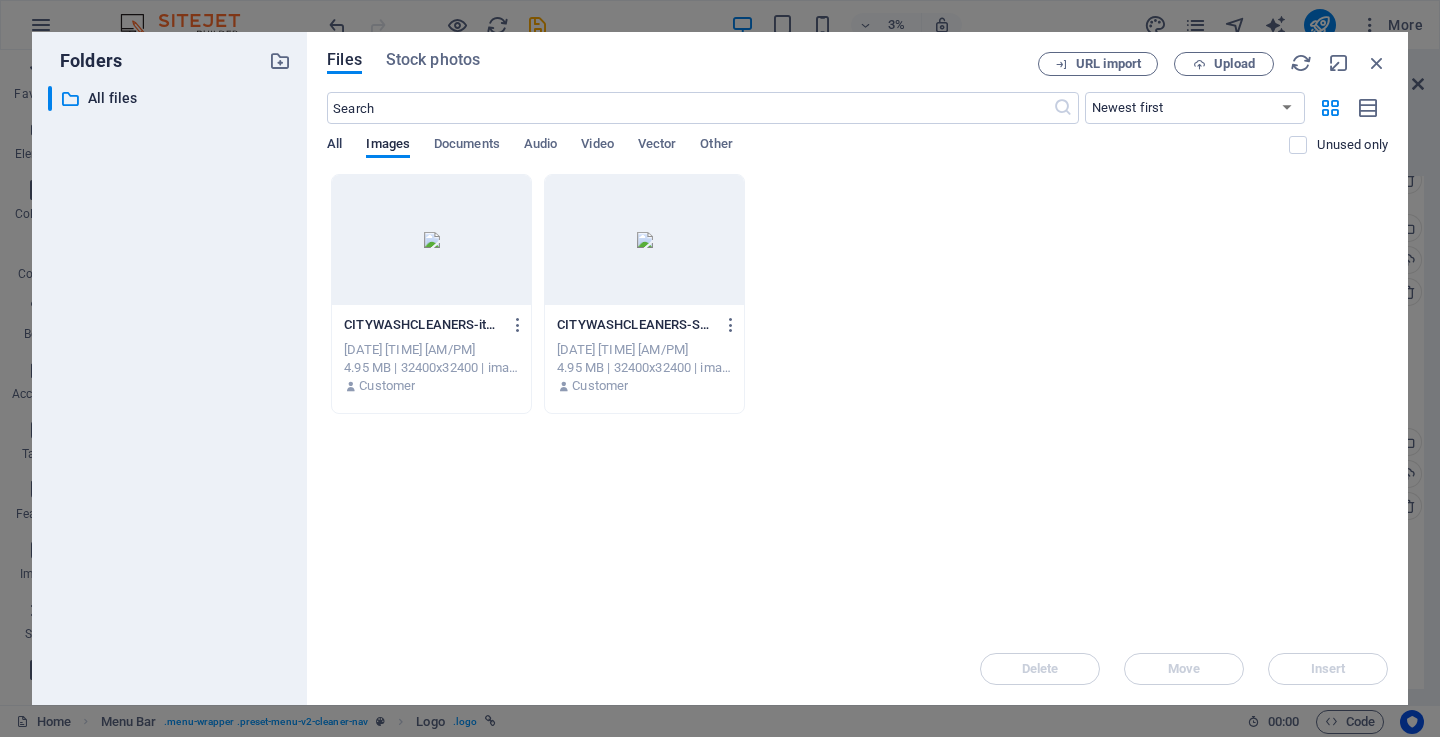 click on "All" at bounding box center [334, 146] 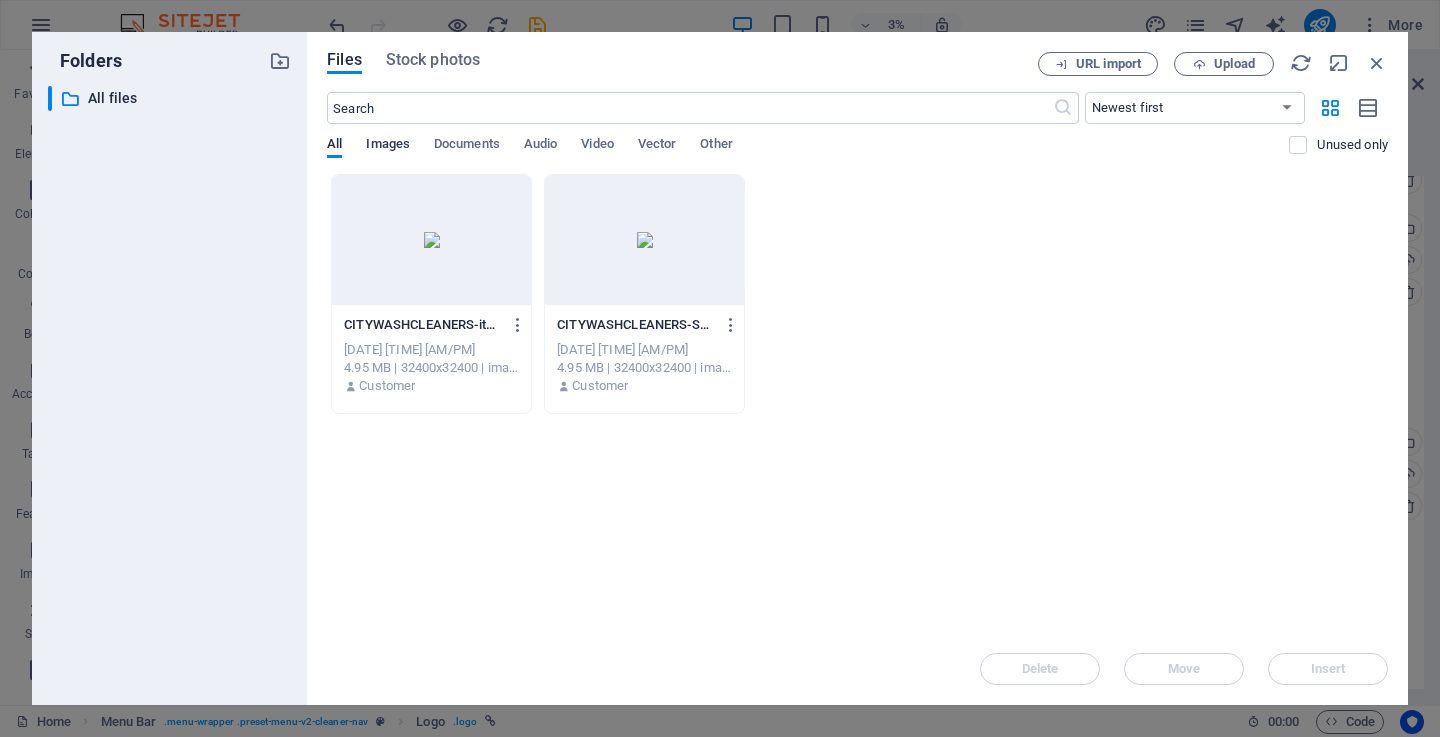 click on "Images" at bounding box center [388, 146] 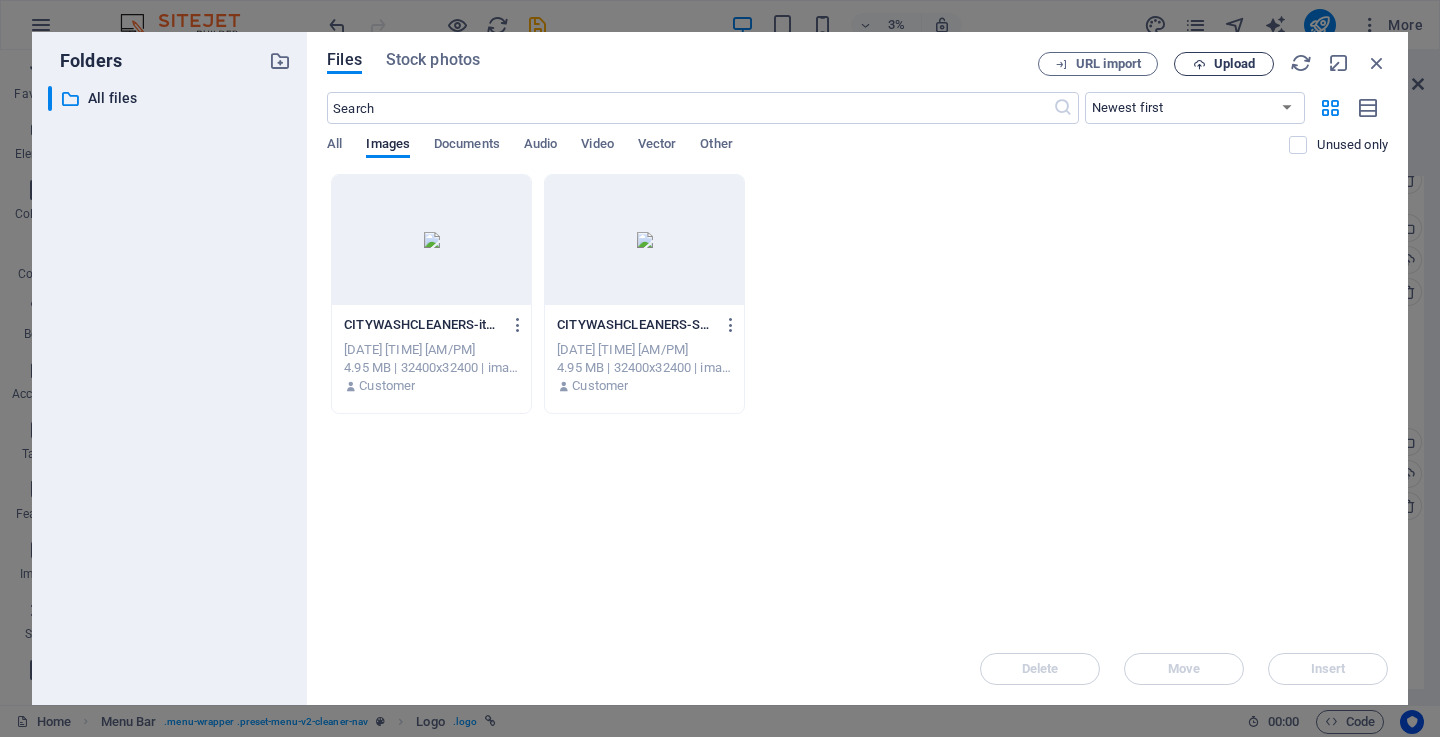click on "Upload" at bounding box center [1234, 64] 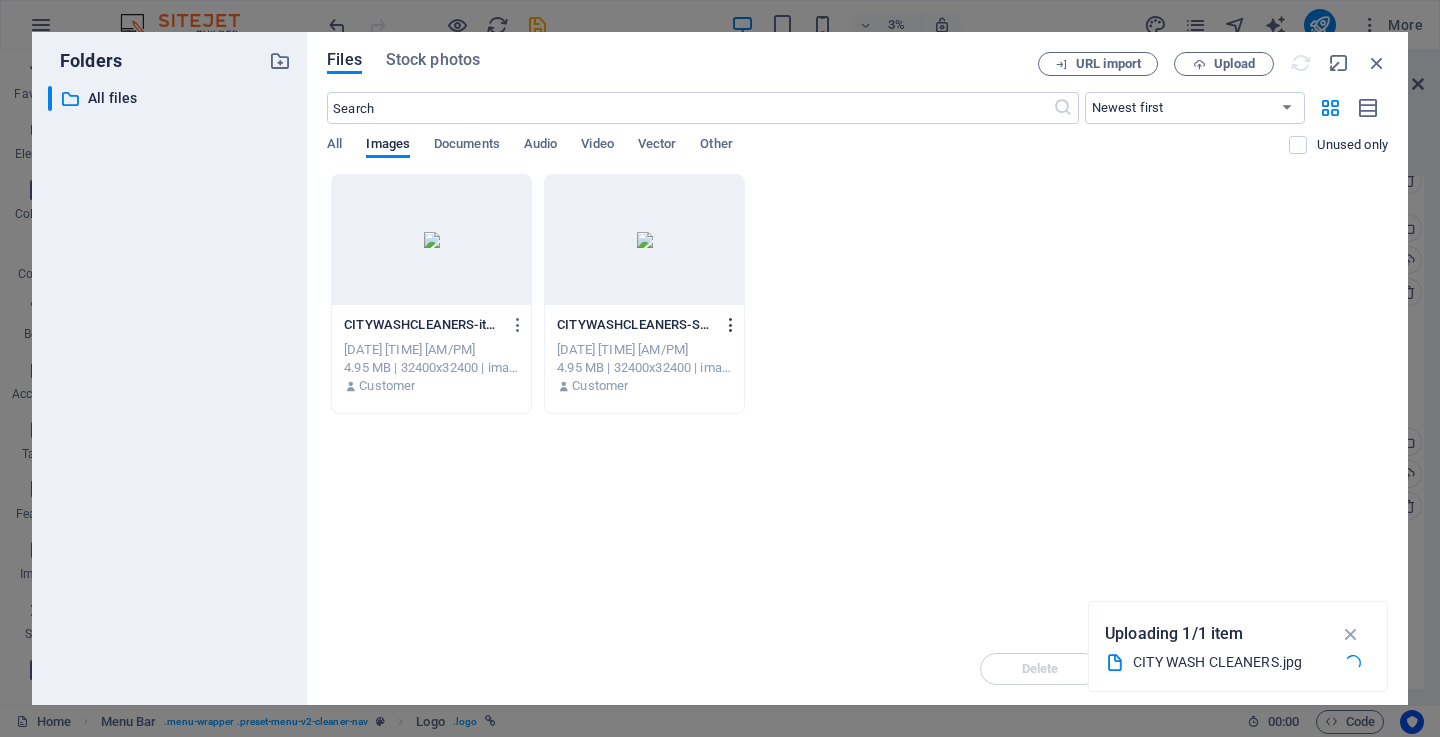 click at bounding box center (731, 325) 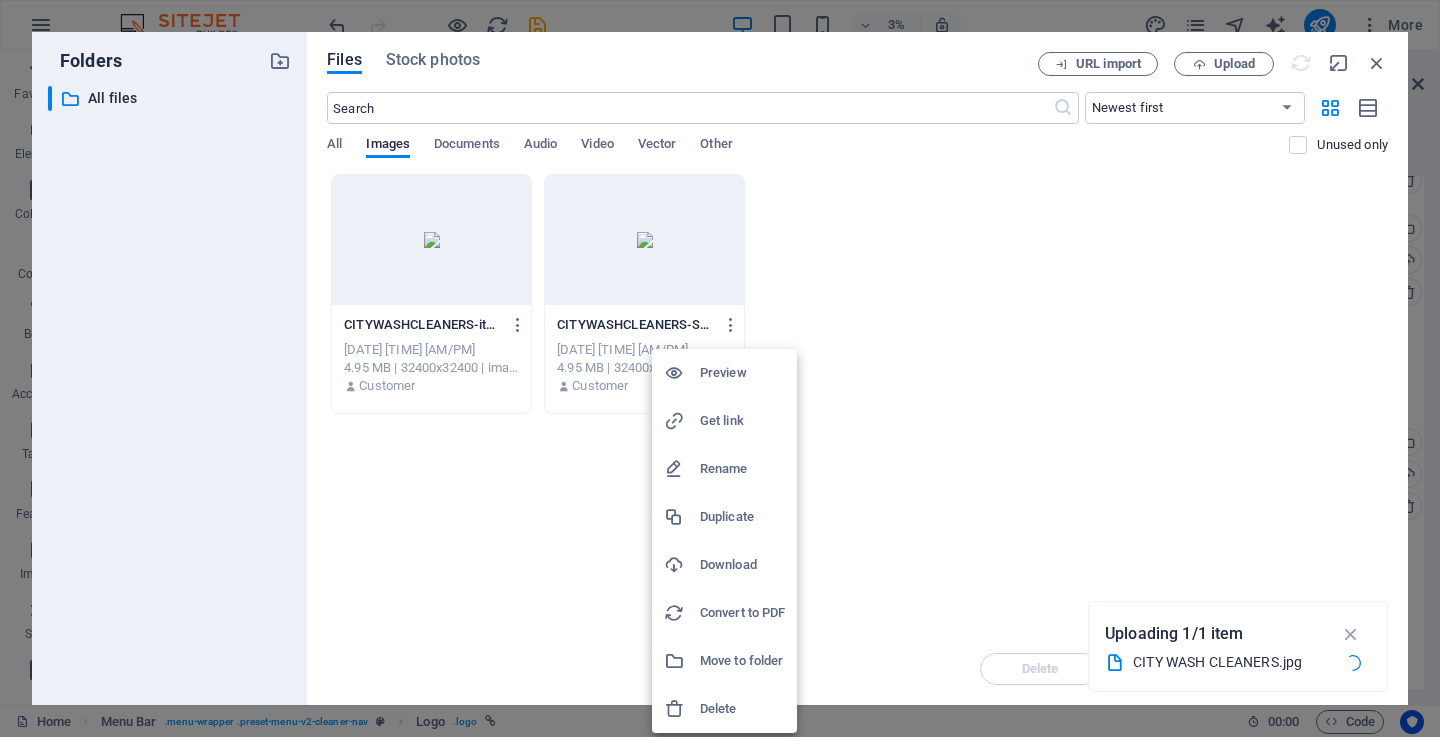 click on "Preview" at bounding box center (742, 373) 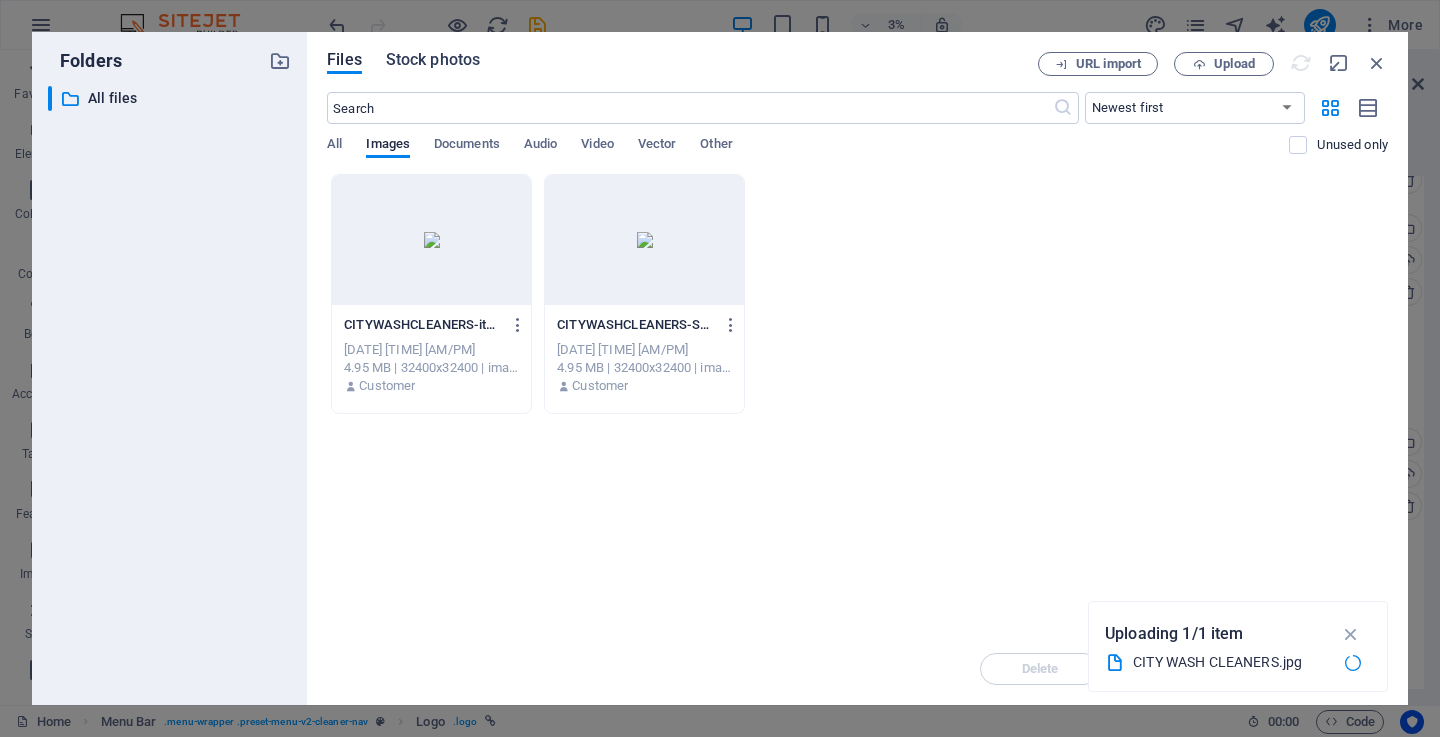 click on "Stock photos" at bounding box center [433, 60] 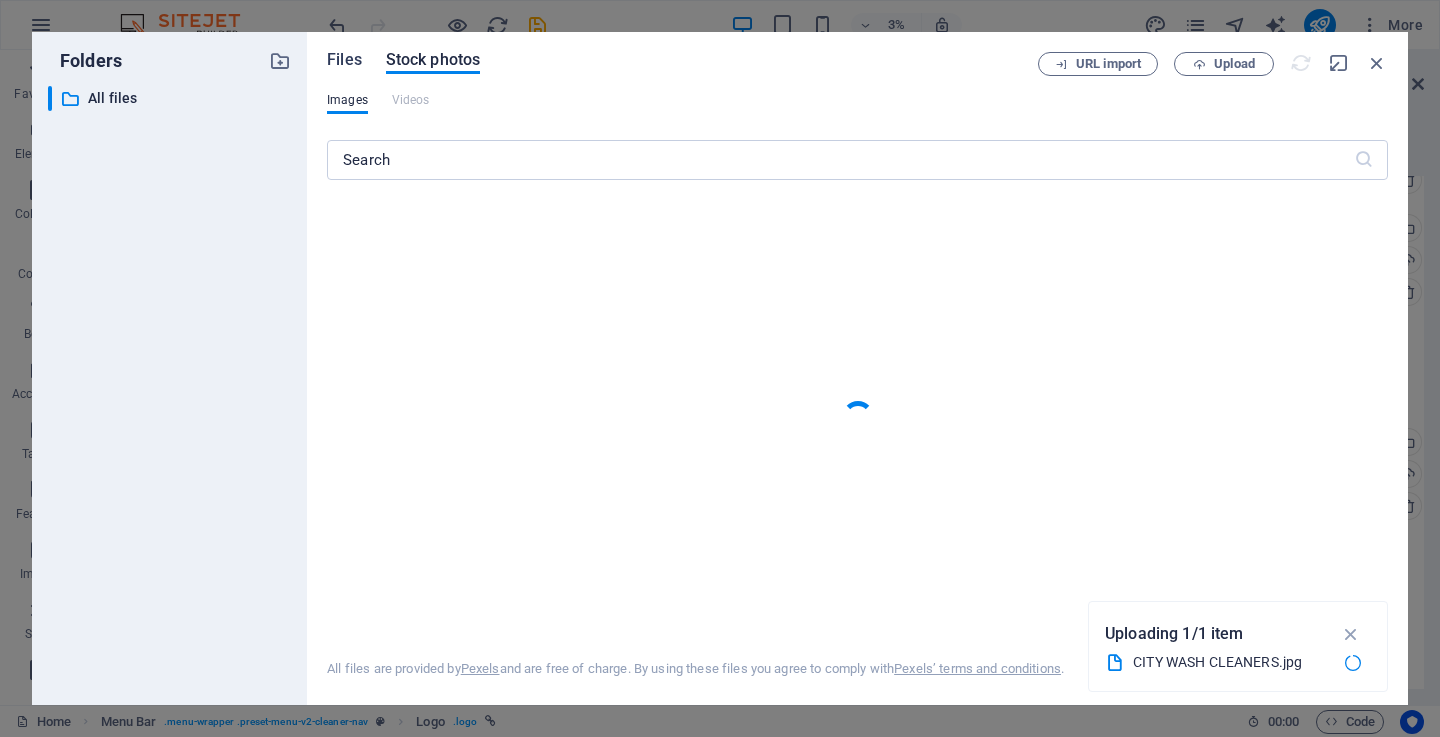 click on "Files" at bounding box center (344, 60) 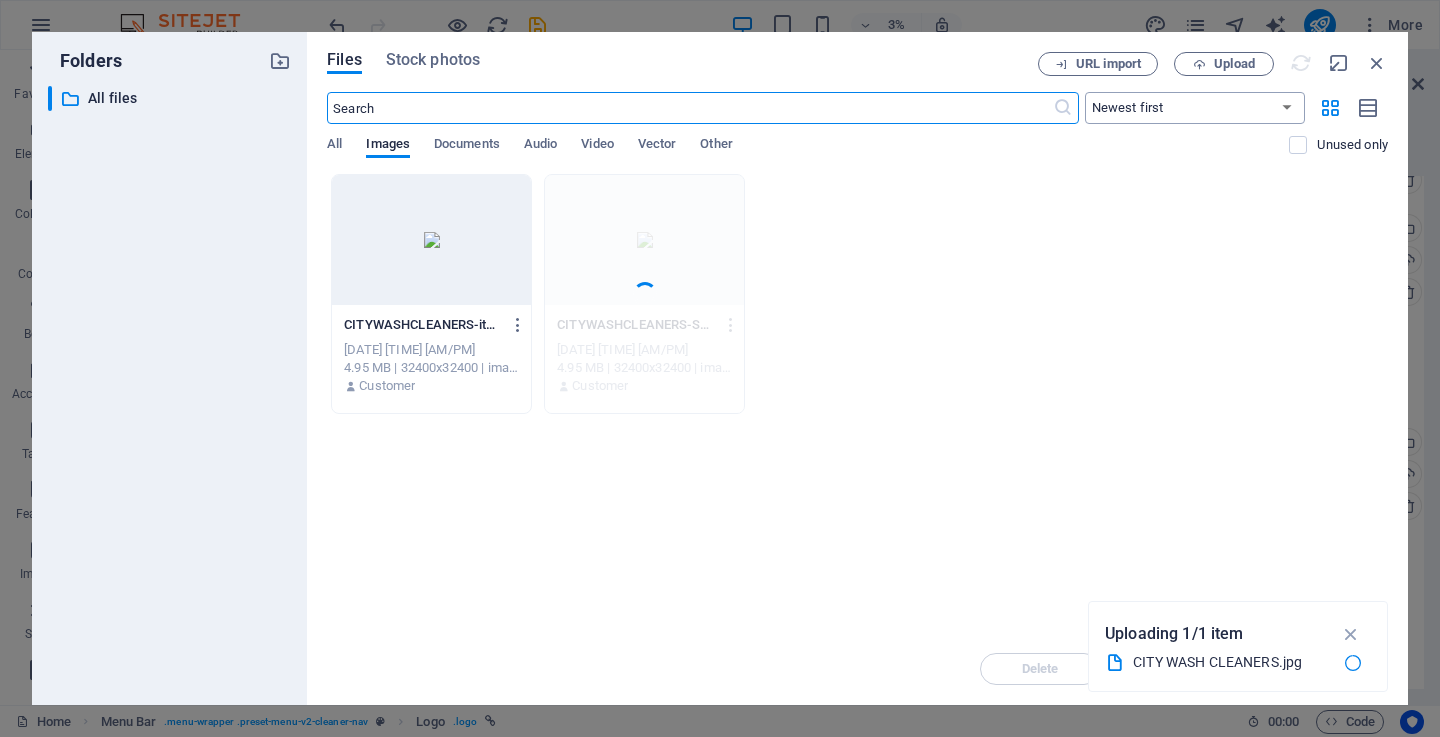click on "Newest first Oldest first Name (A-Z) Name (Z-A) Size (0-9) Size (9-0) Resolution (0-9) Resolution (9-0)" at bounding box center [1195, 108] 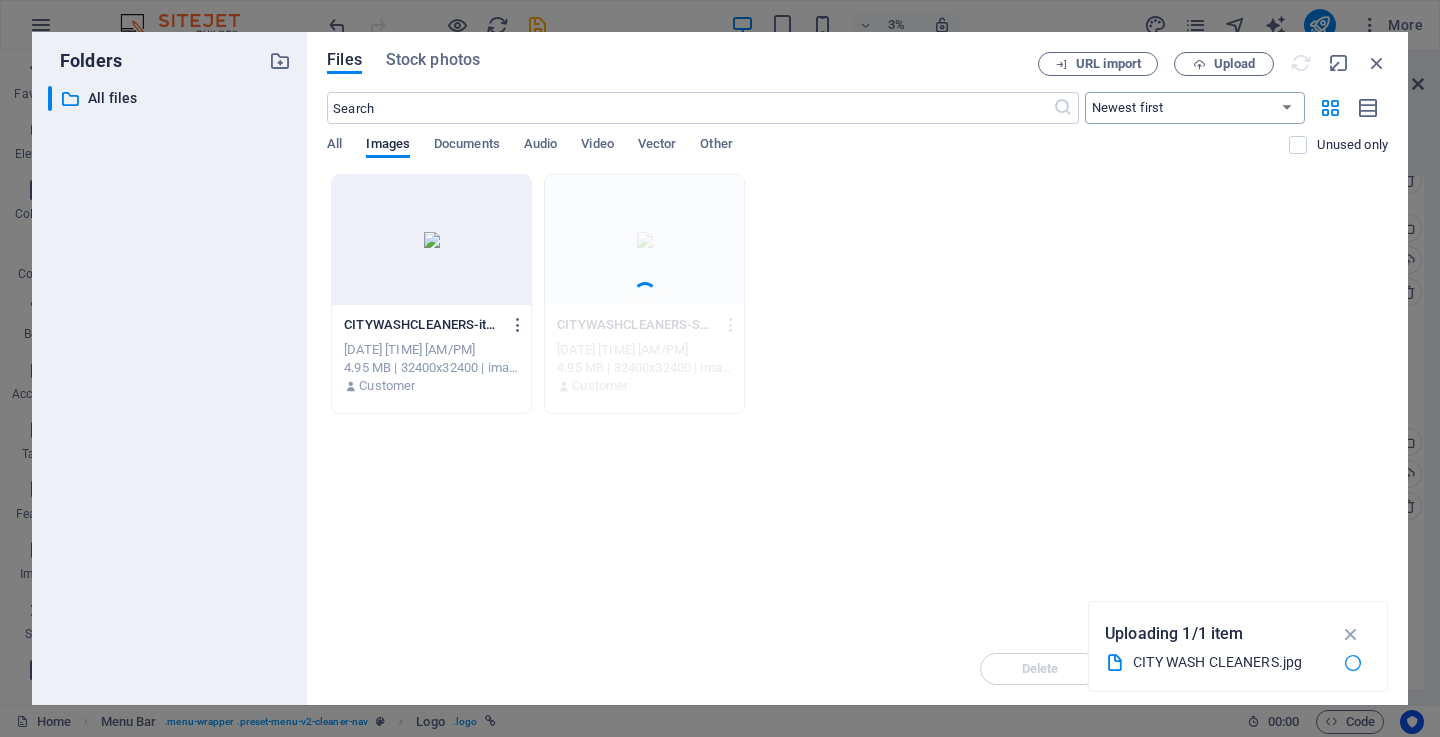 click on "Newest first Oldest first Name (A-Z) Name (Z-A) Size (0-9) Size (9-0) Resolution (0-9) Resolution (9-0)" at bounding box center [1195, 108] 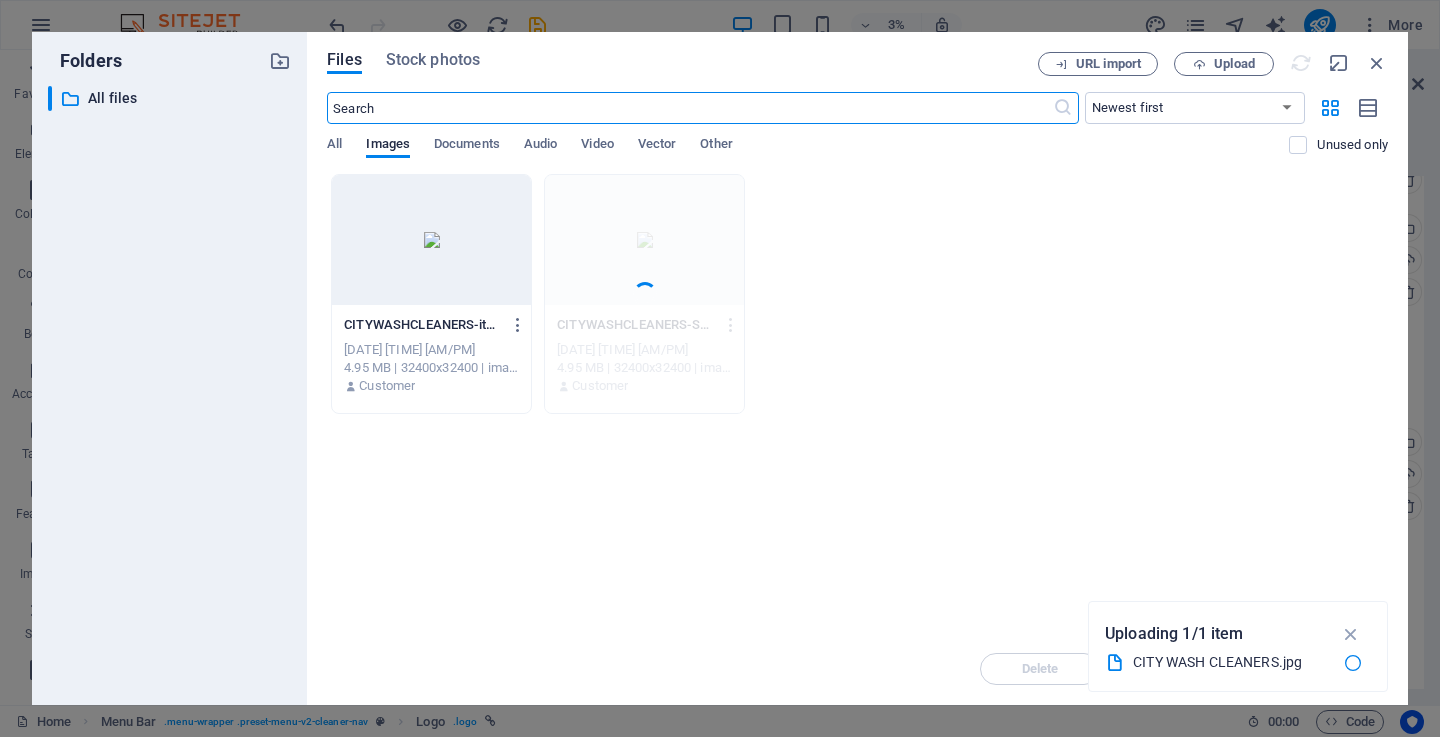 click at bounding box center [689, 108] 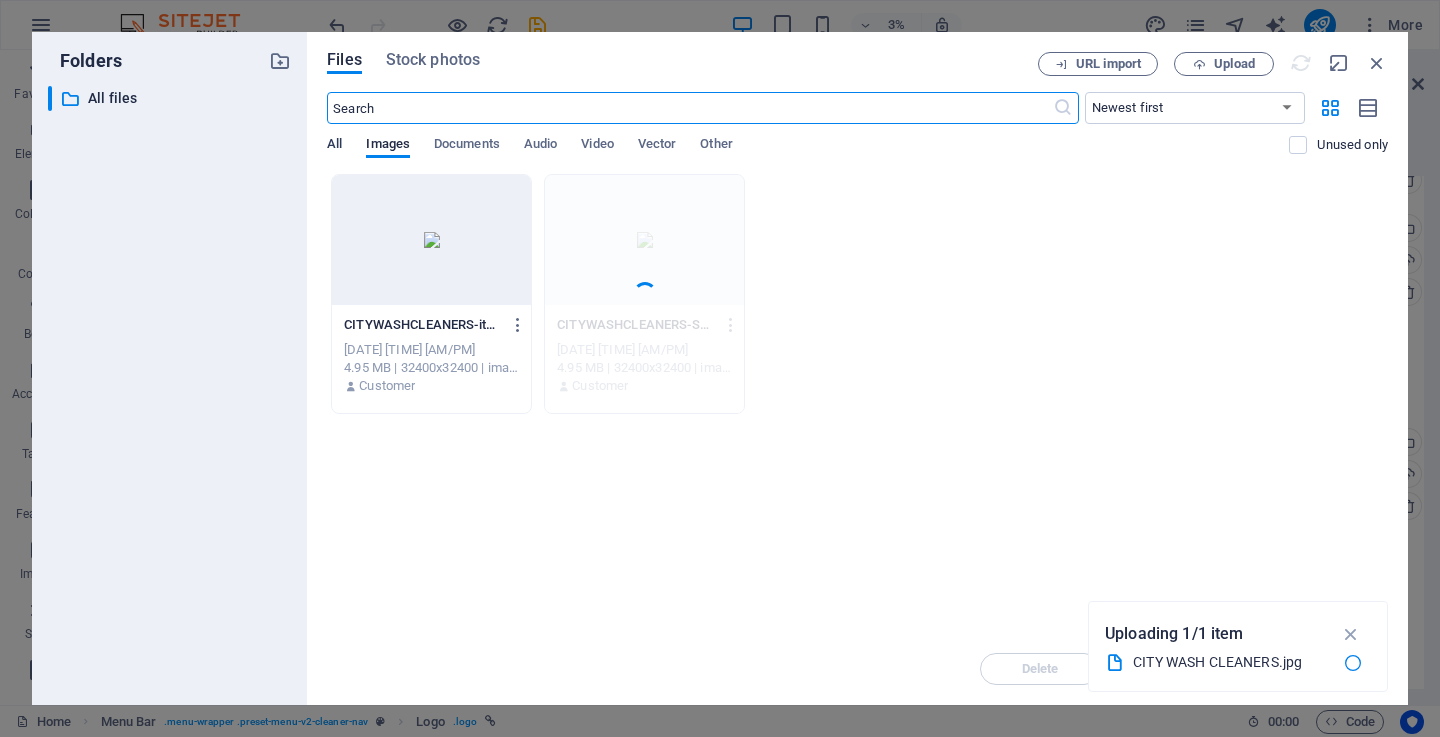 click on "All" at bounding box center (334, 146) 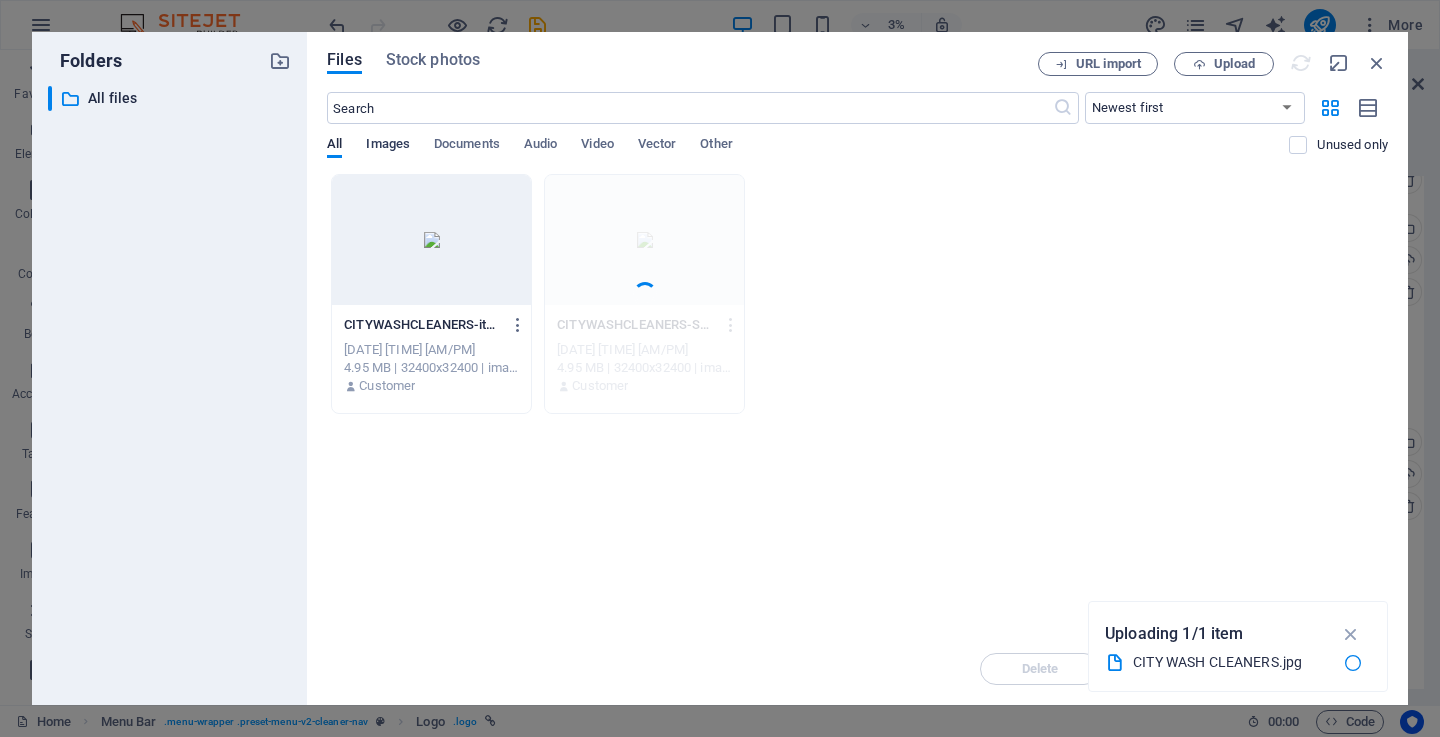 click on "Images" at bounding box center (388, 146) 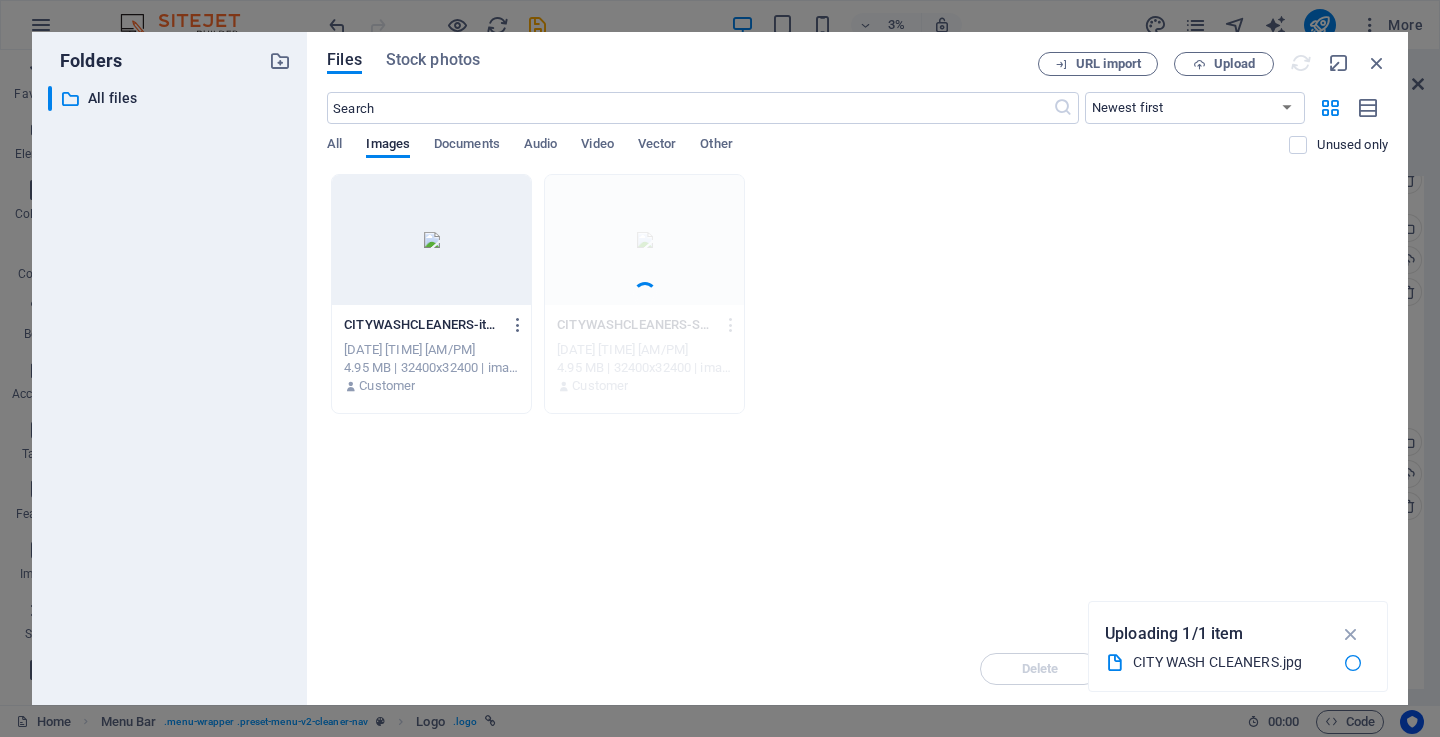 click on "​ Newest first Oldest first Name (A-Z) Name (Z-A) Size (0-9) Size (9-0) Resolution (0-9) Resolution (9-0) All Images Documents Audio Video Vector Other Unused only" at bounding box center [857, 133] 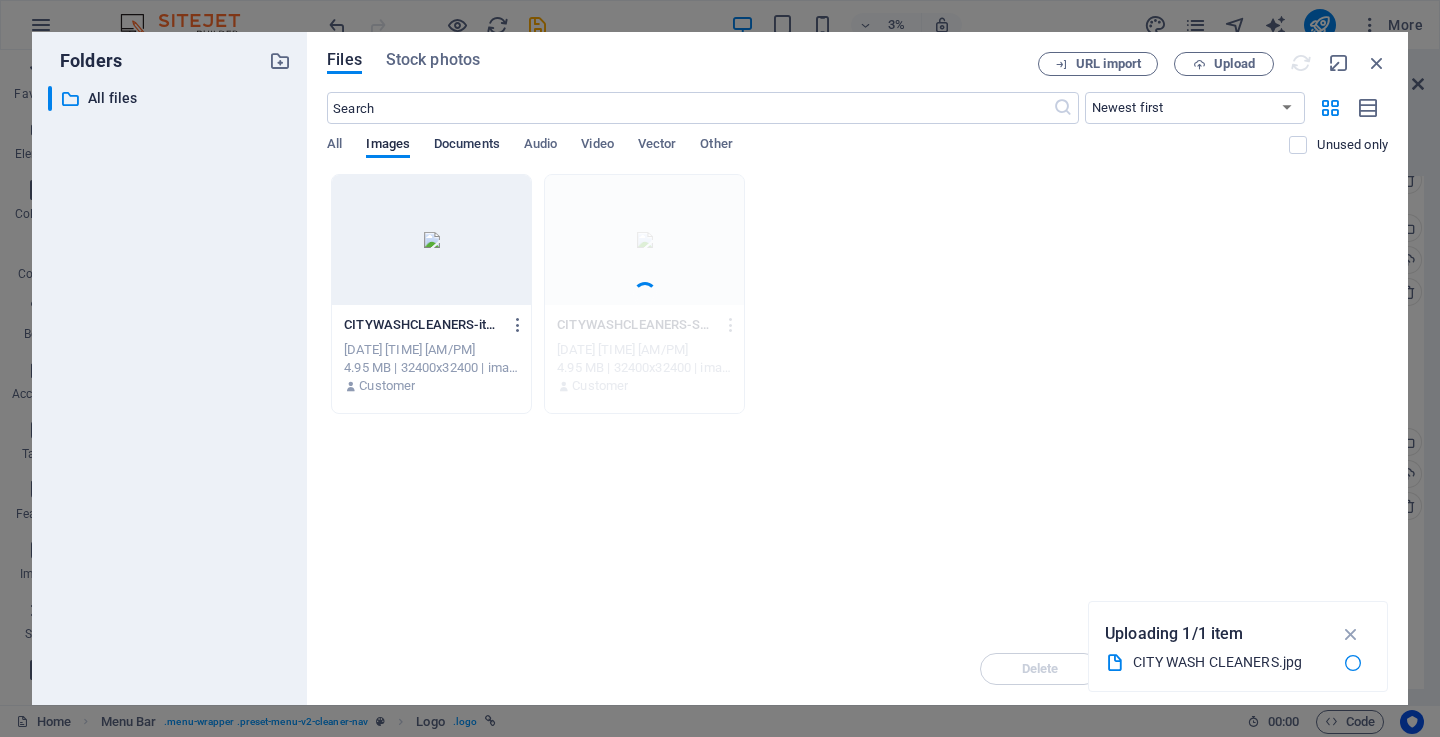 click on "Documents" at bounding box center [467, 146] 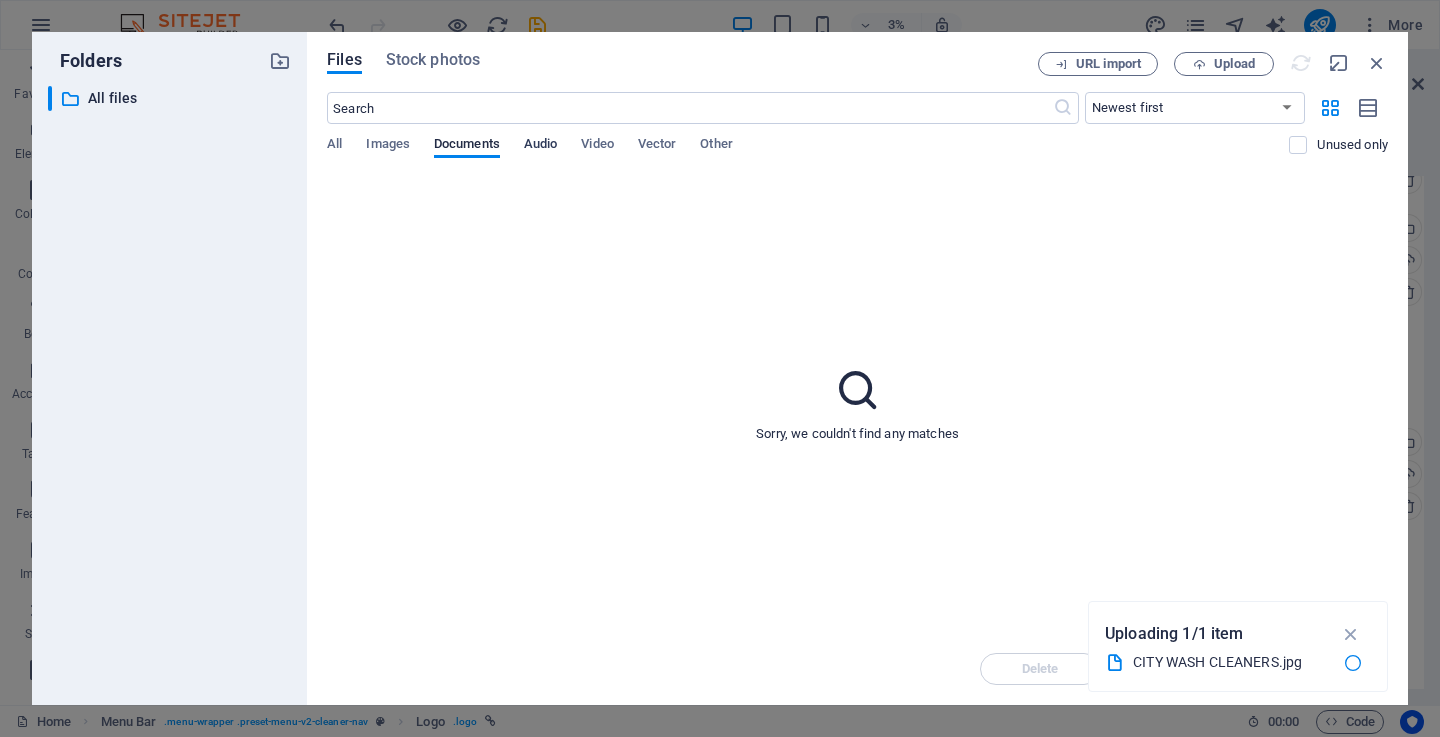 click on "Audio" at bounding box center [540, 146] 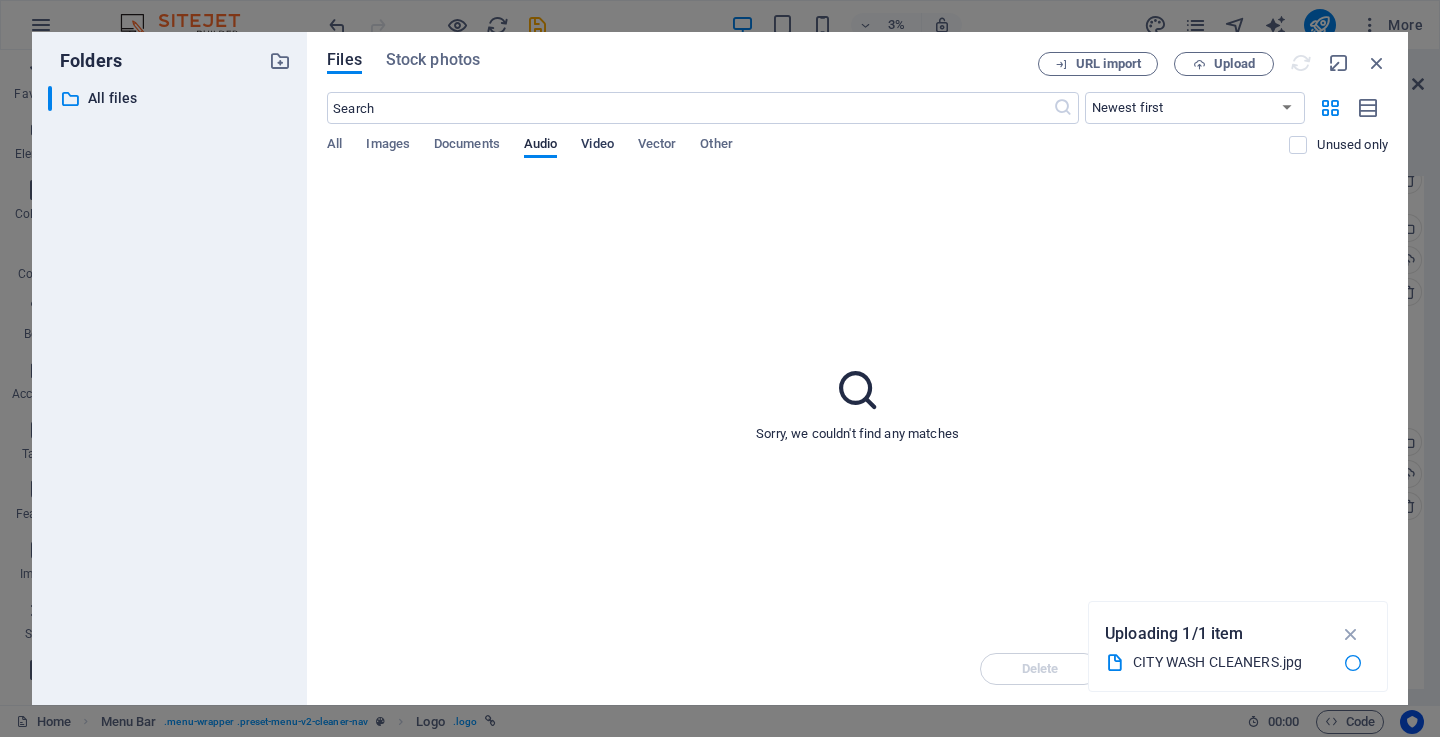 click on "Video" at bounding box center [597, 146] 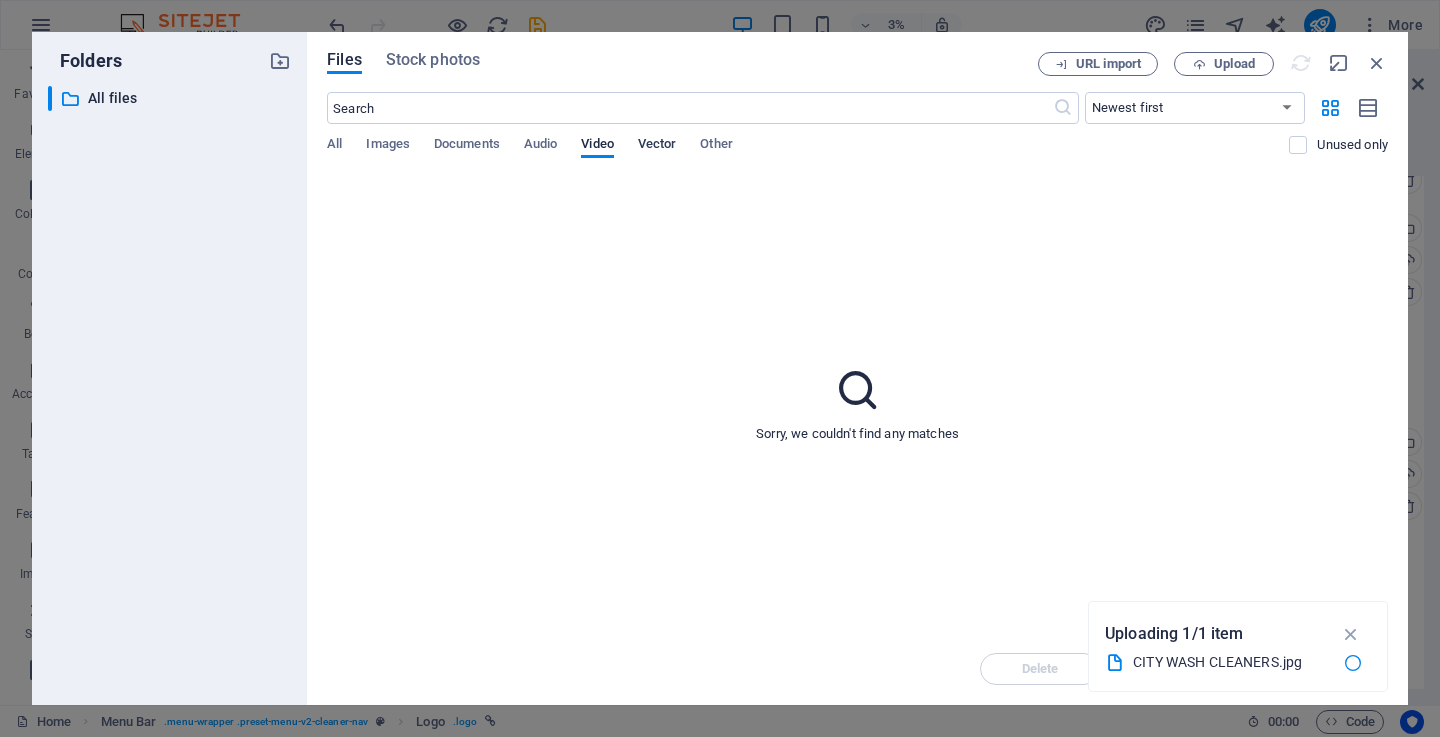 click on "Vector" at bounding box center (657, 146) 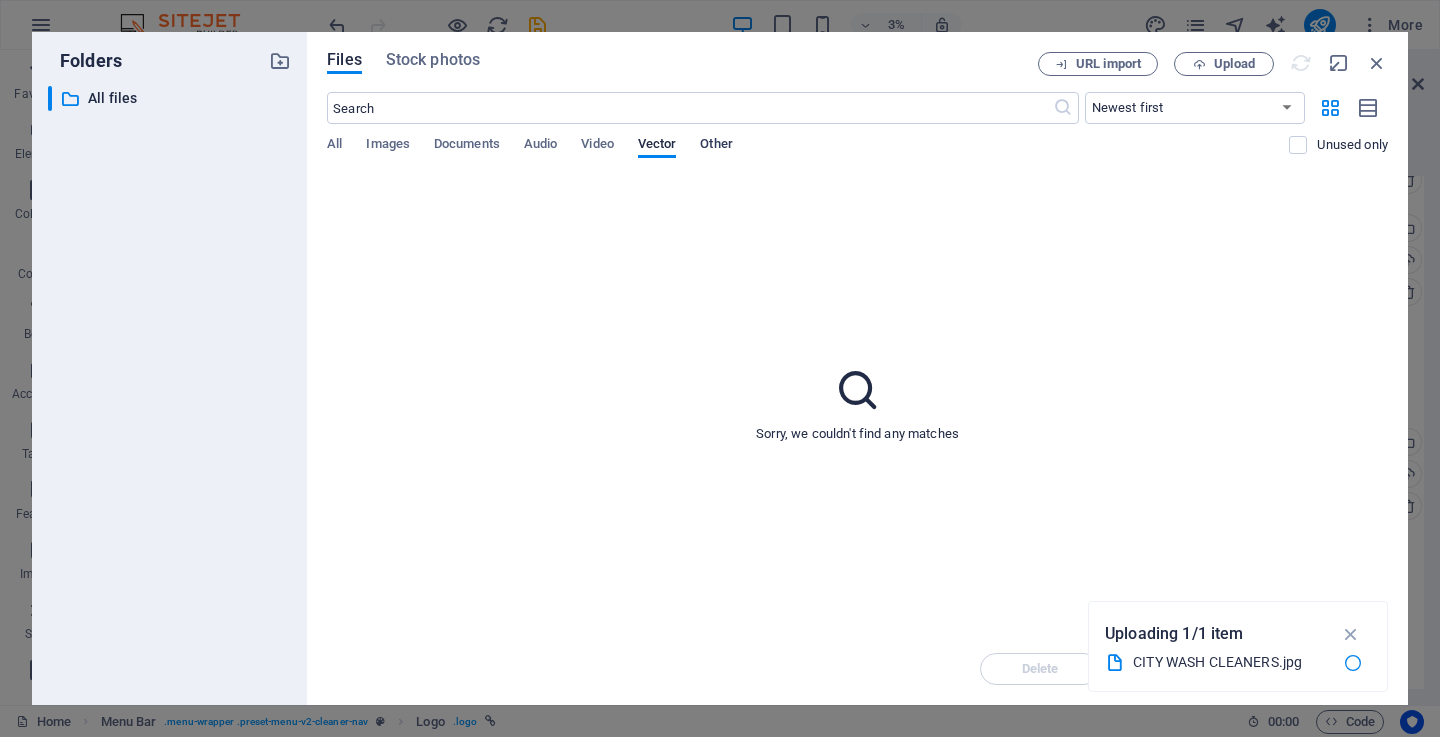 click on "Other" at bounding box center (716, 146) 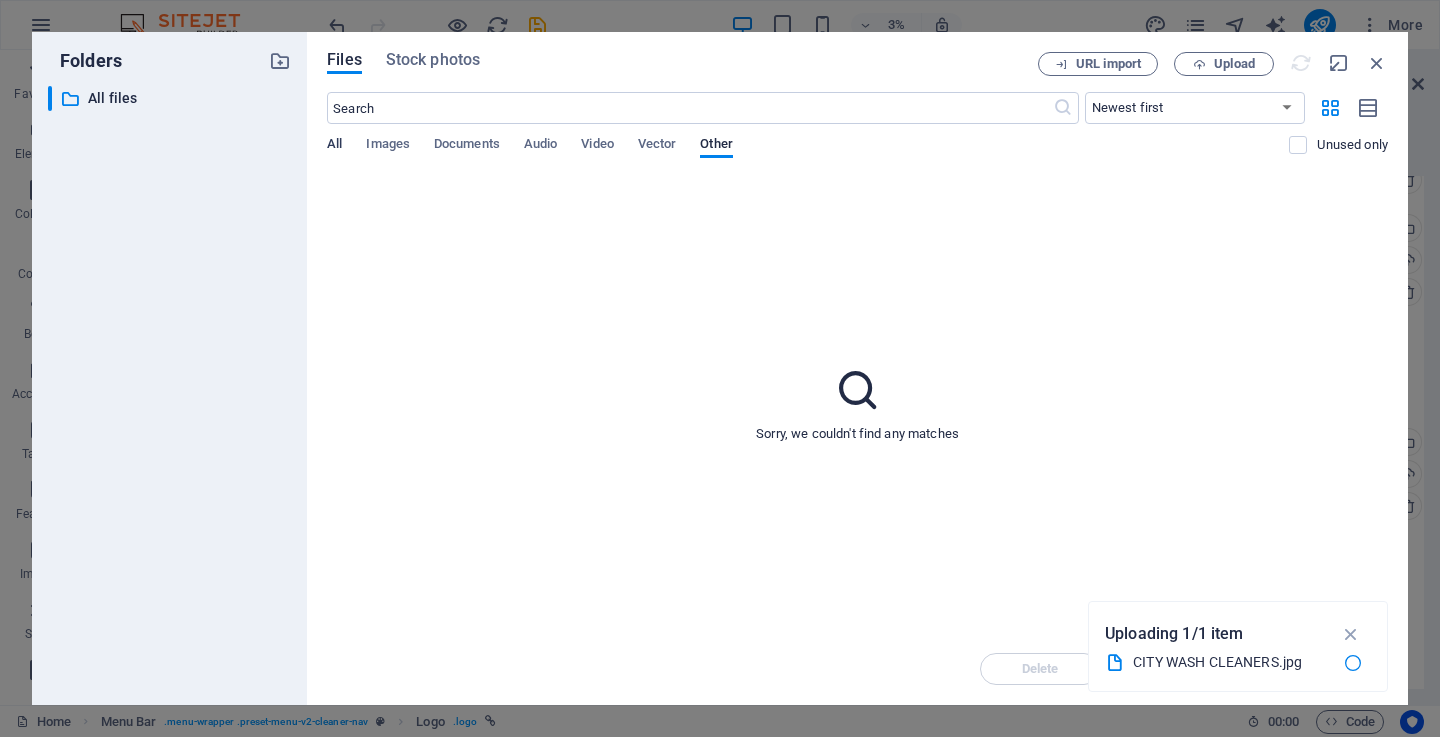 click on "All" at bounding box center (334, 146) 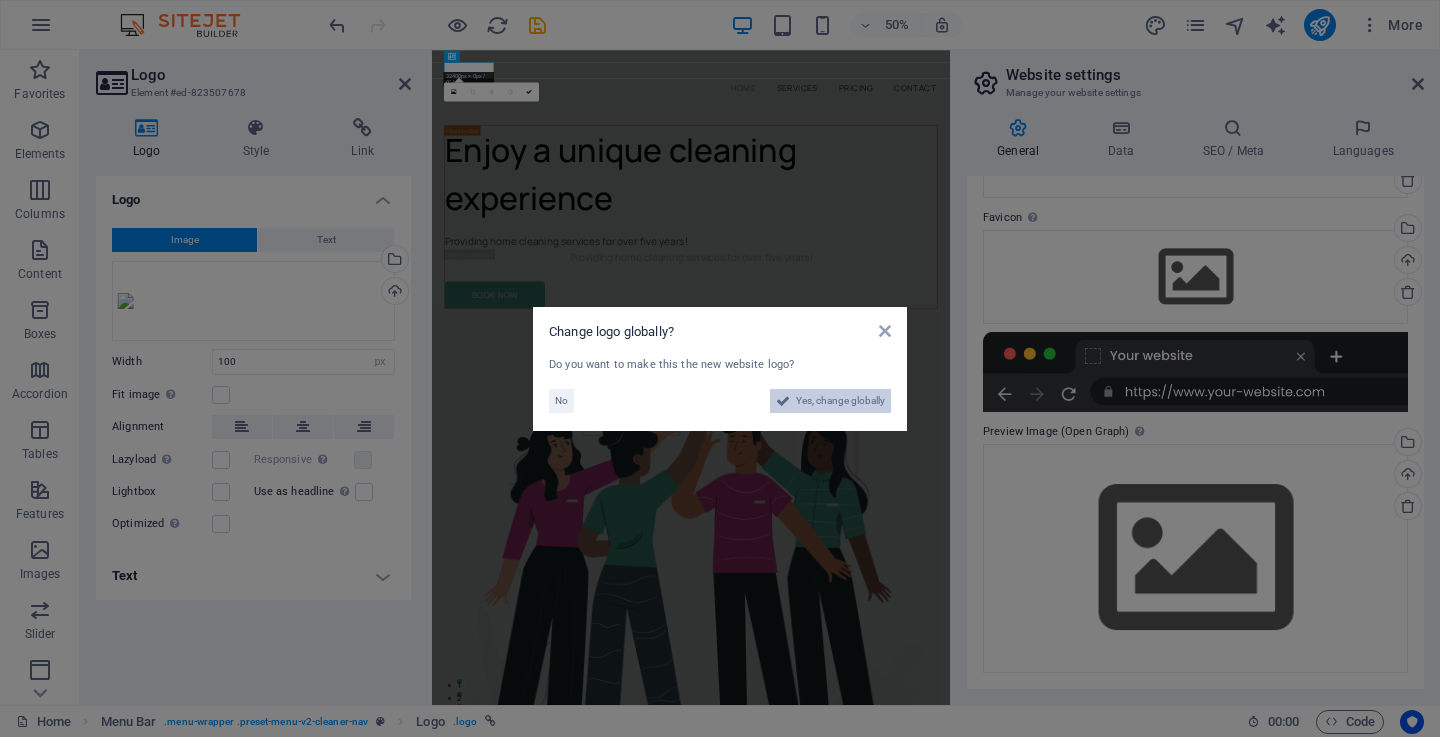 click at bounding box center (783, 401) 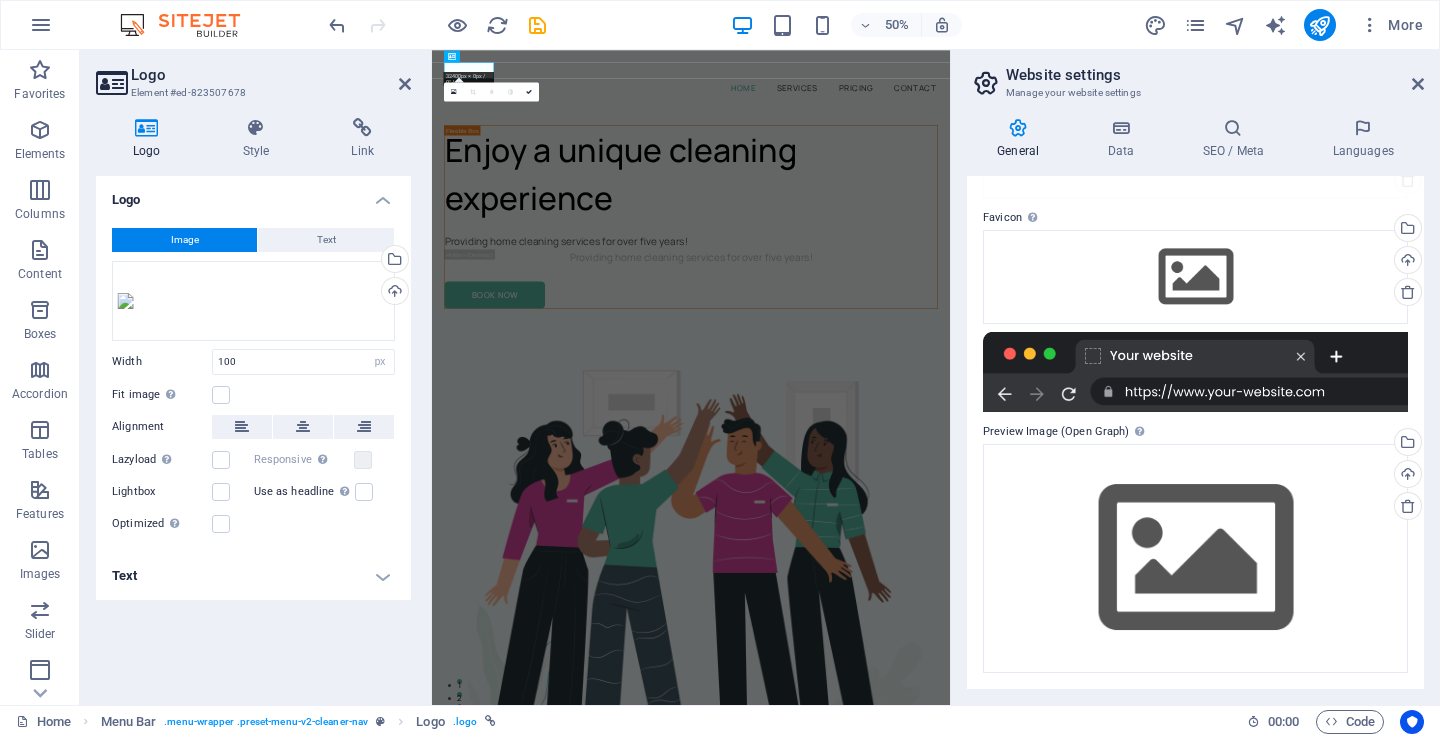 scroll, scrollTop: 0, scrollLeft: 0, axis: both 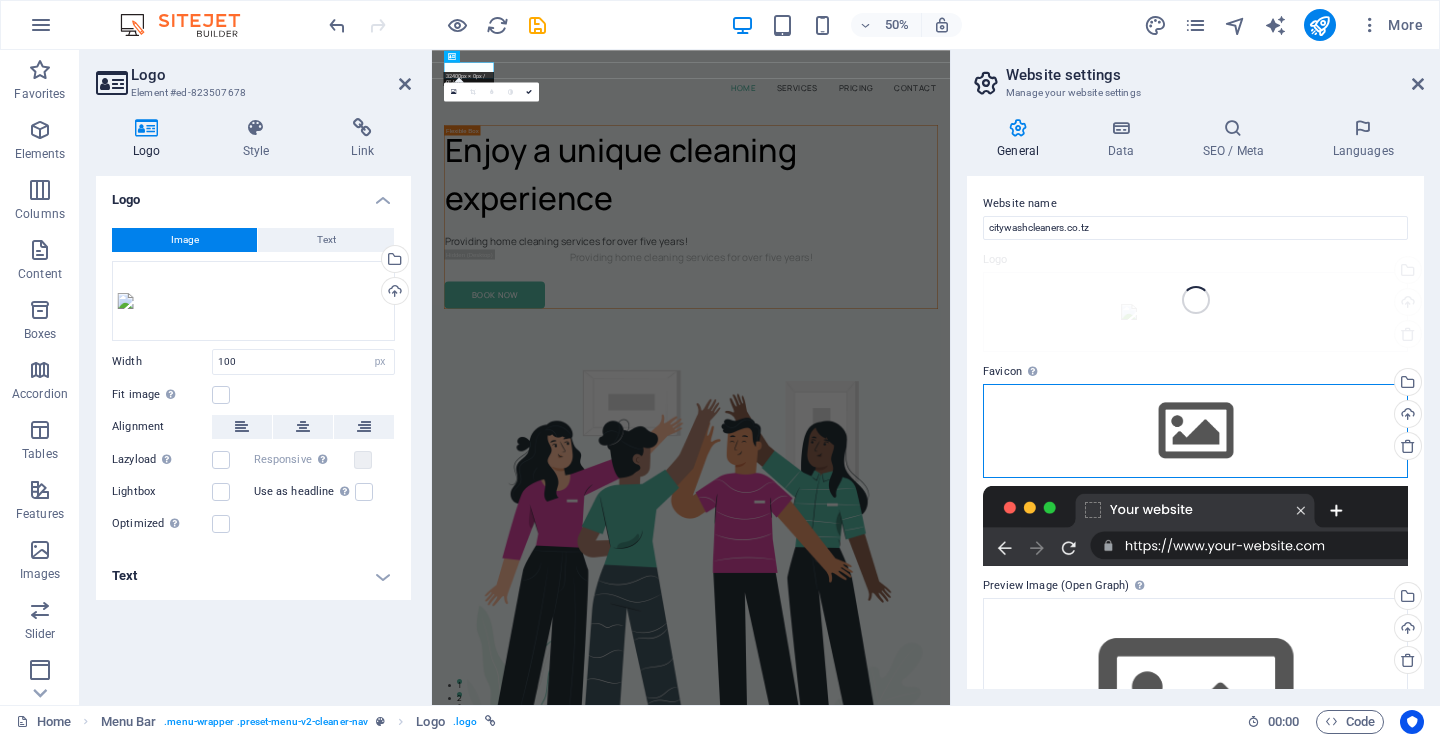 click on "Drag files here, click to choose files or select files from Files or our free stock photos & videos" at bounding box center [1195, 431] 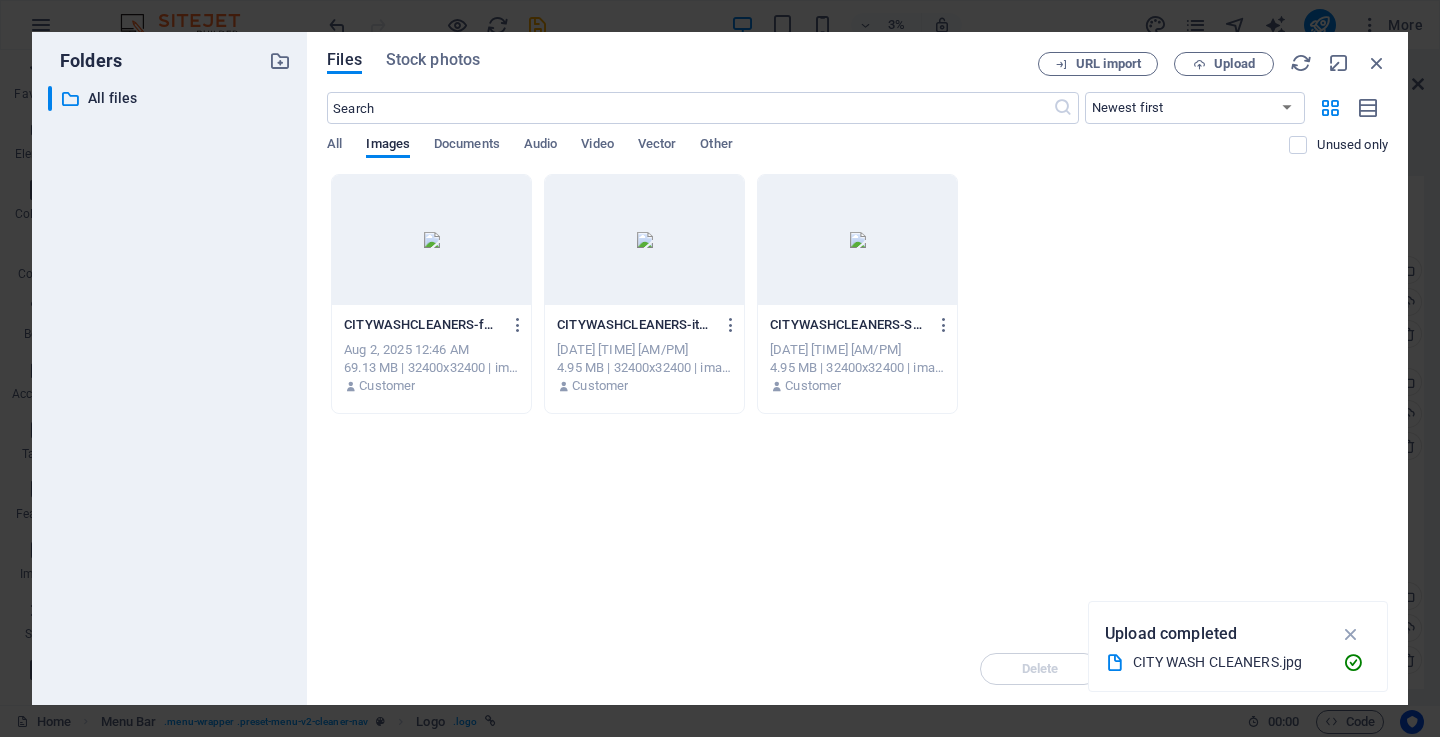 click on "CITY WASH CLEANERS.jpg" at bounding box center [1230, 662] 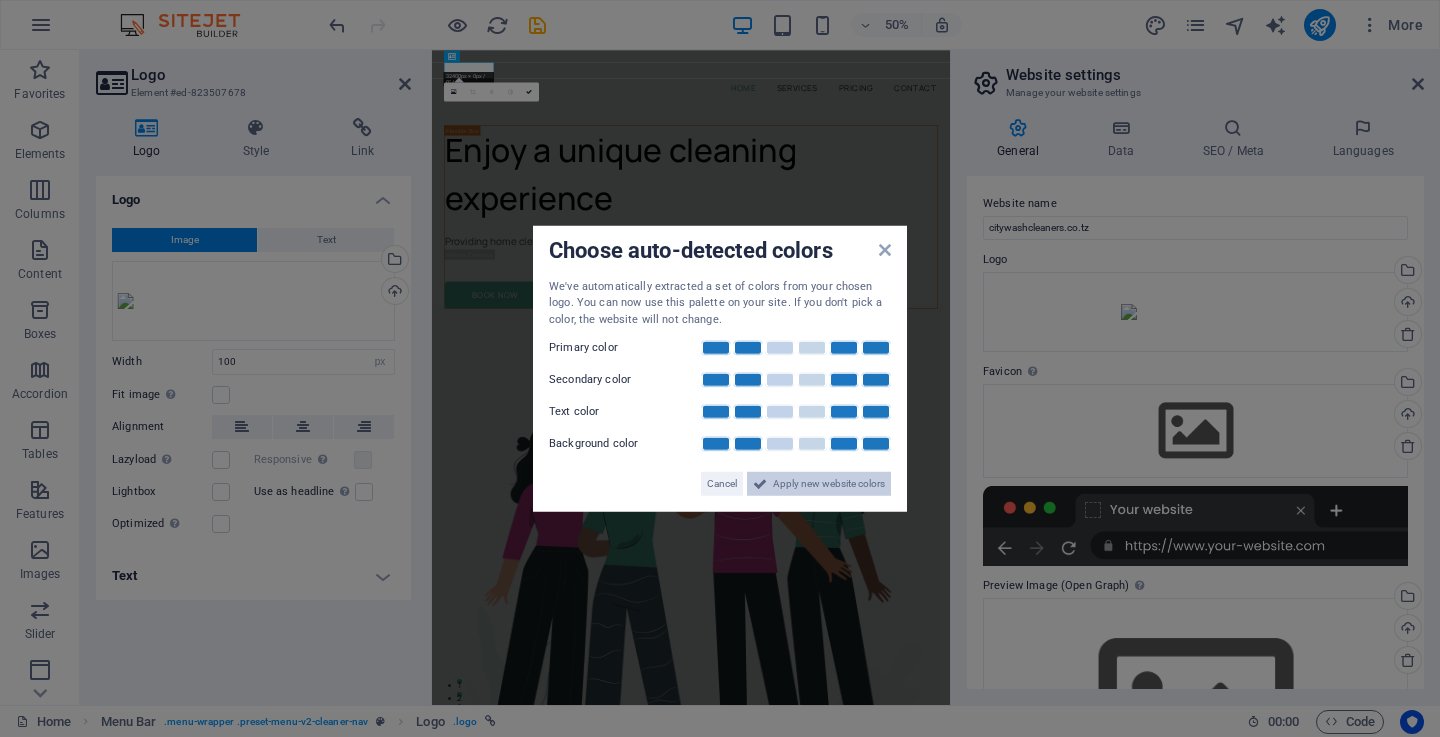 click on "Apply new website colors" at bounding box center (829, 484) 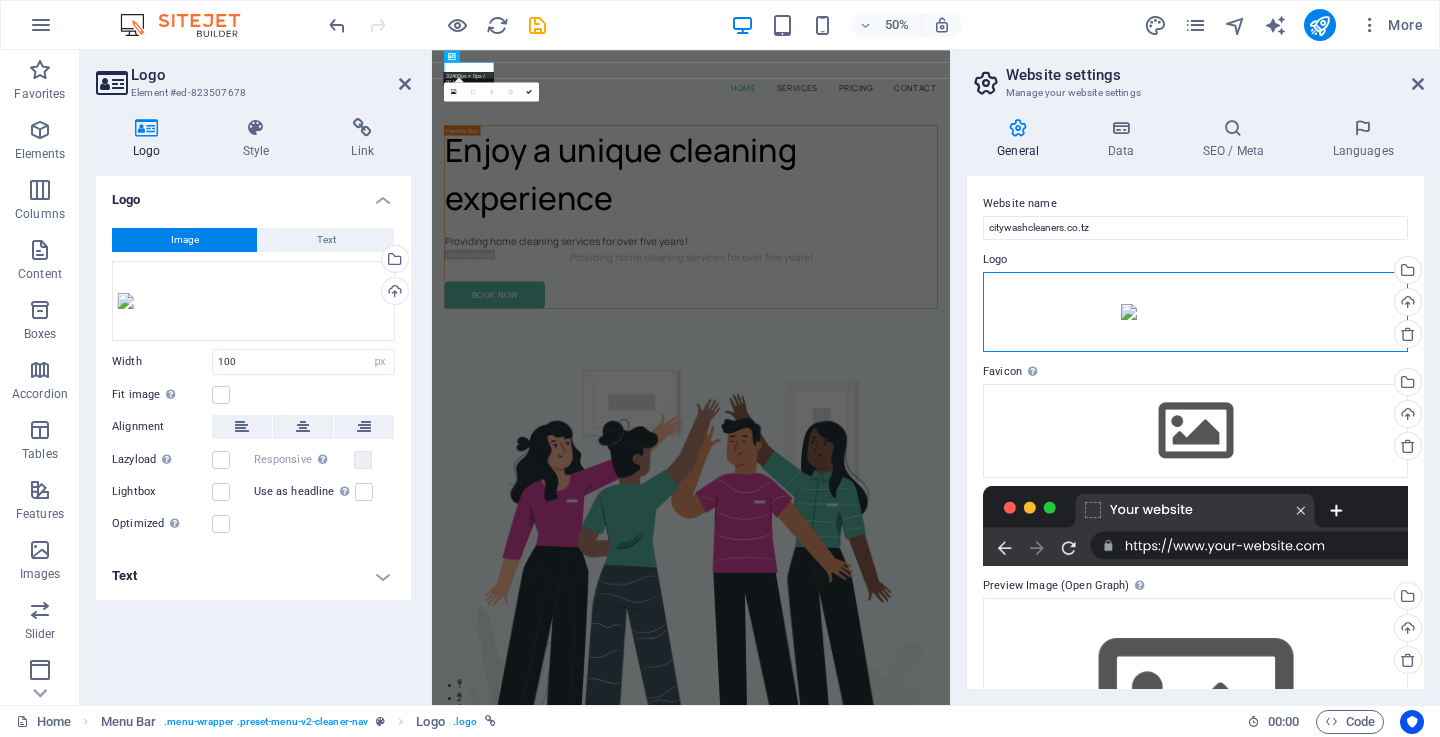 click on "Drag files here, click to choose files or select files from Files or our free stock photos & videos" at bounding box center (1195, 312) 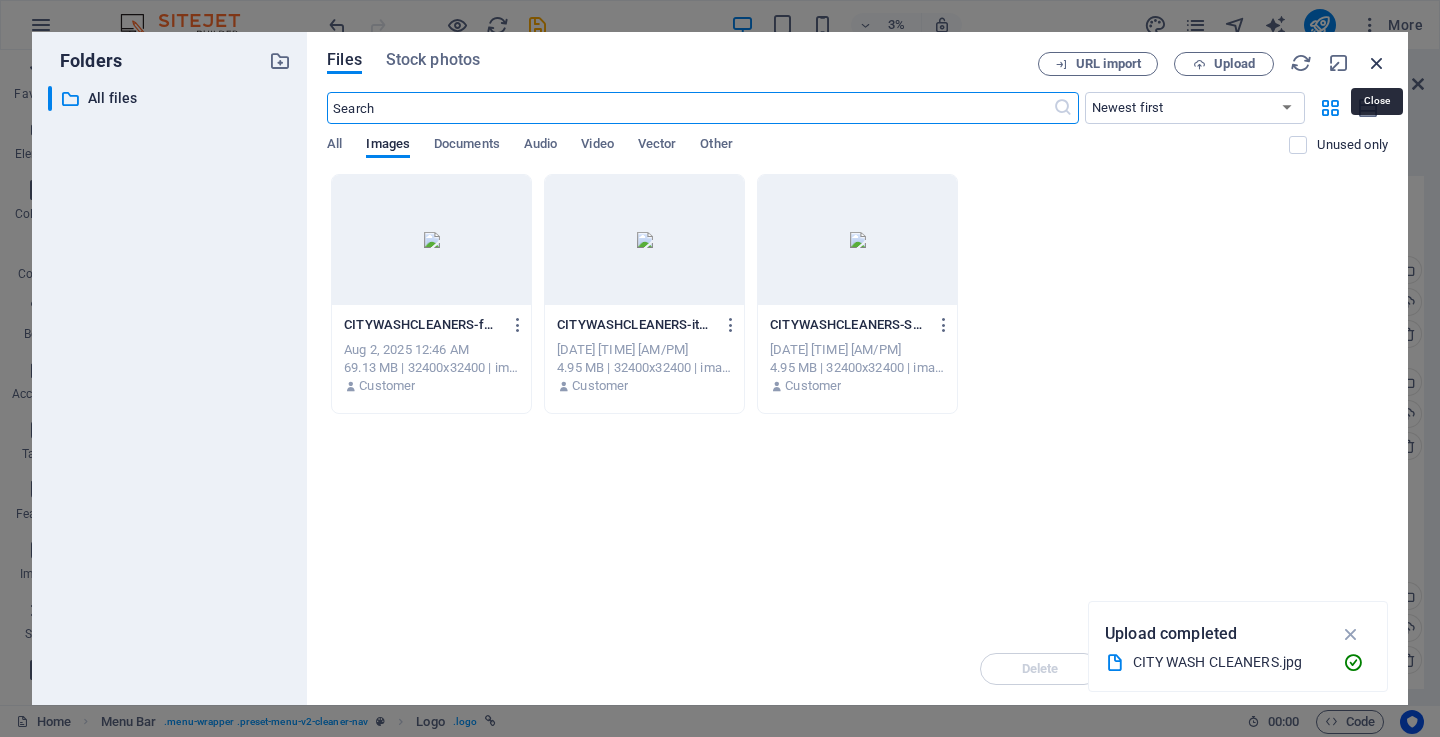 click at bounding box center [1377, 63] 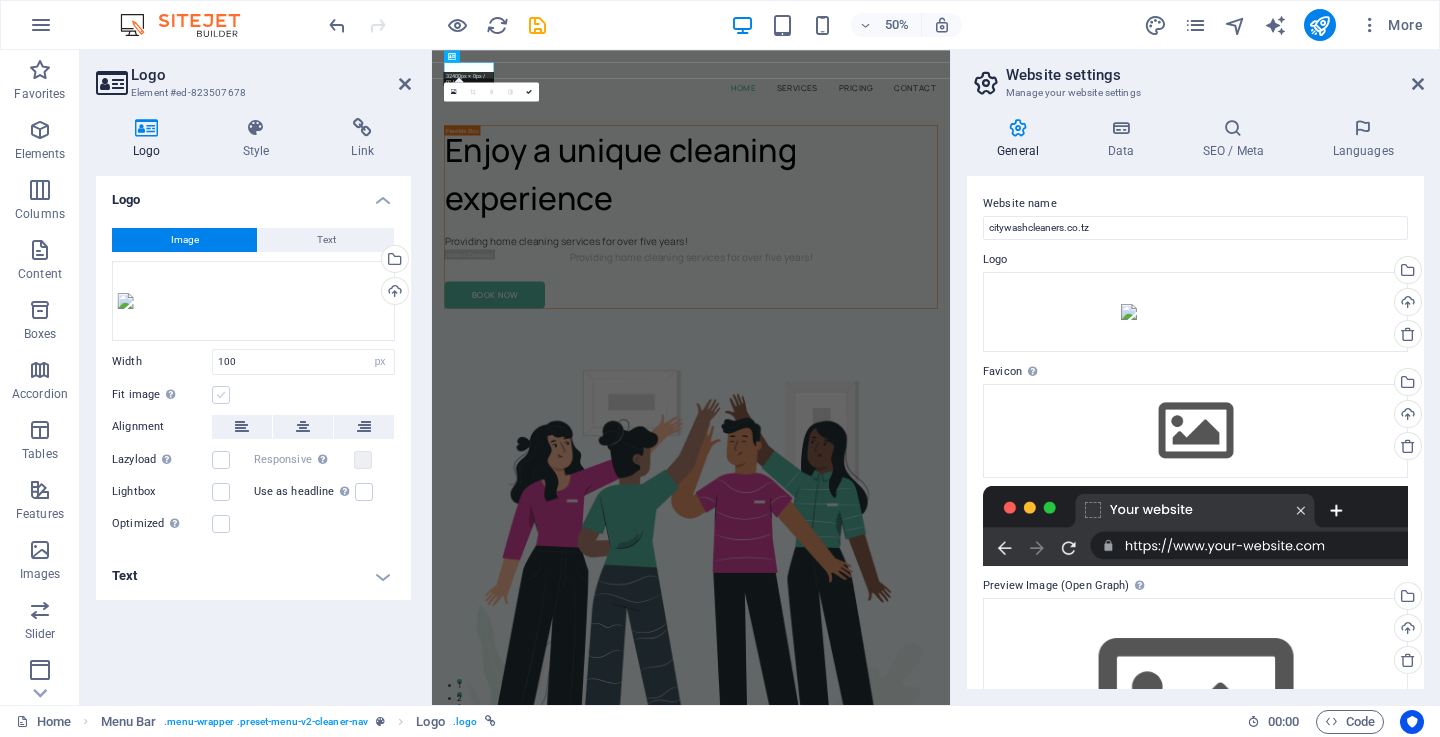 click at bounding box center (221, 395) 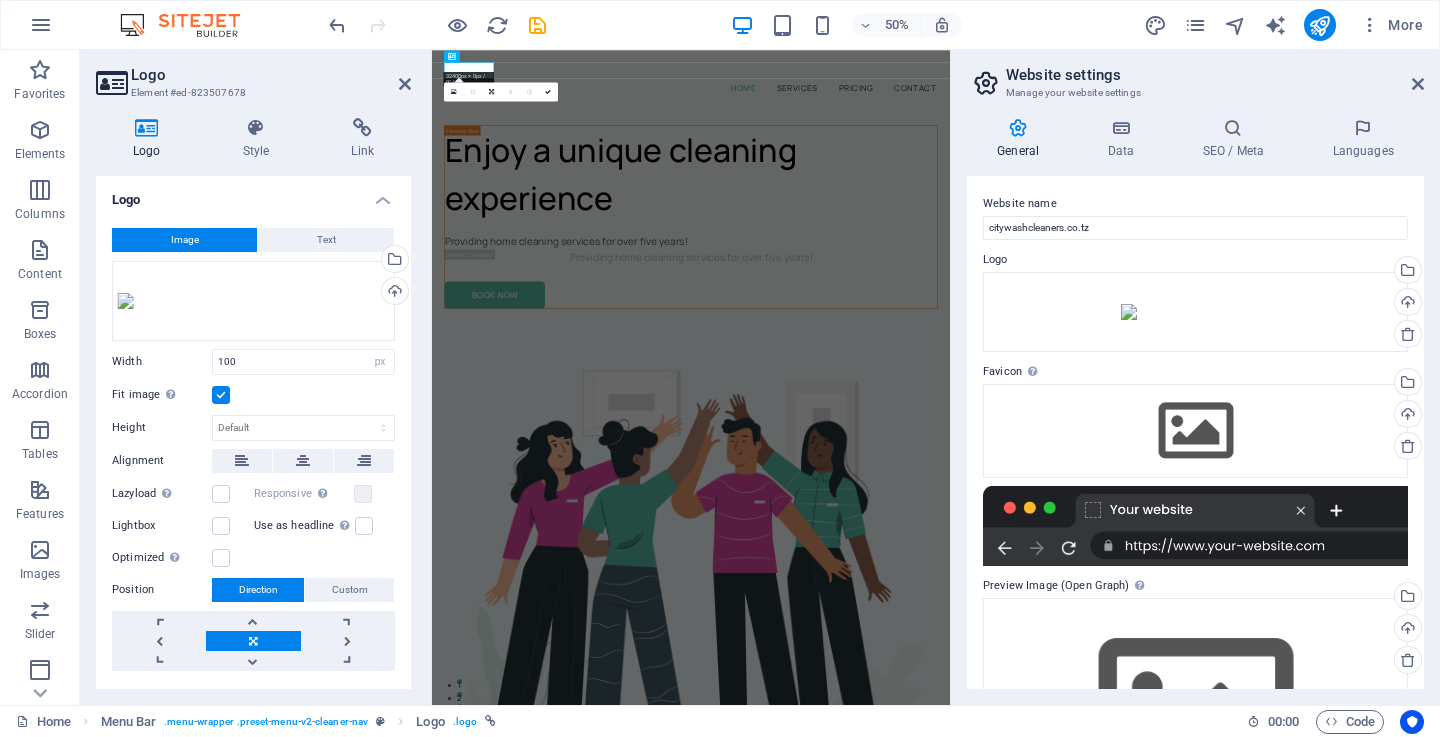 click at bounding box center [221, 395] 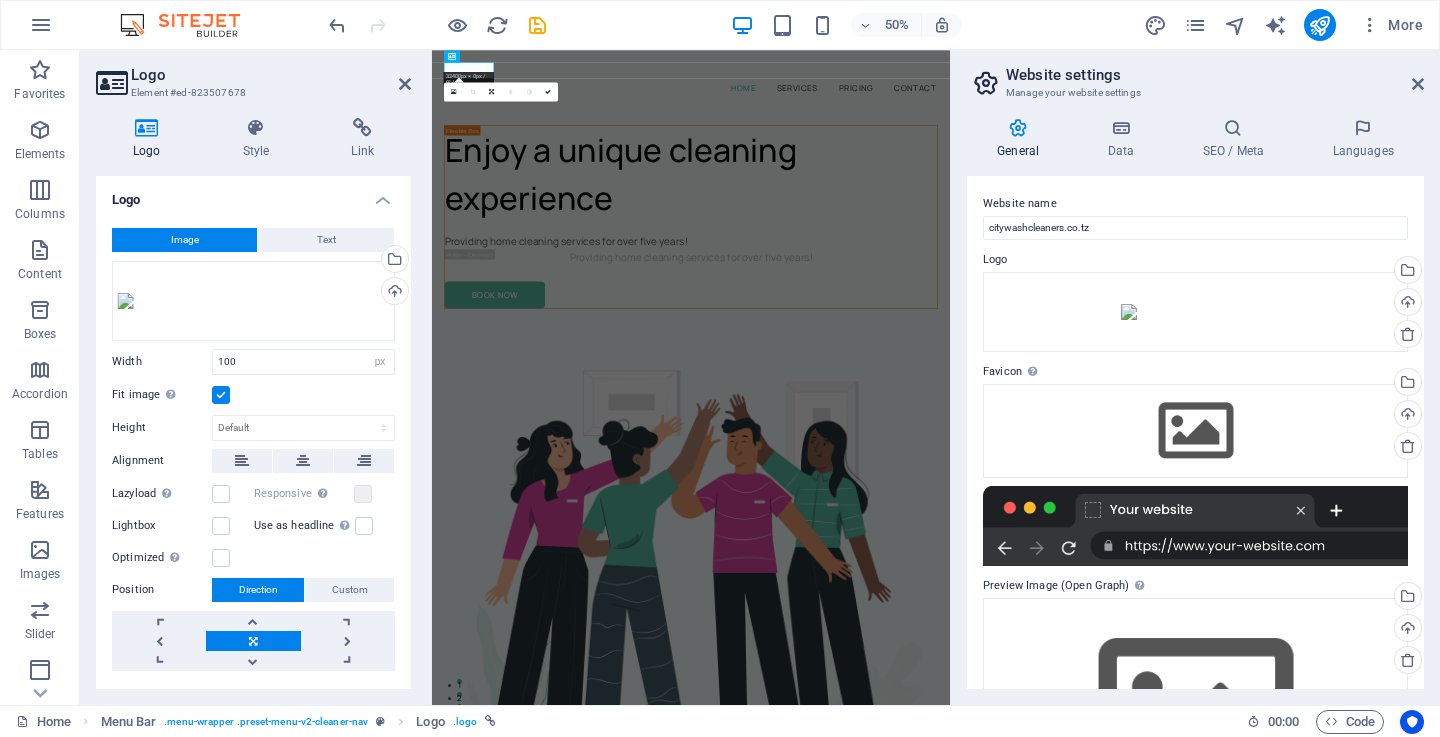 click on "Fit image Automatically fit image to a fixed width and height" at bounding box center [0, 0] 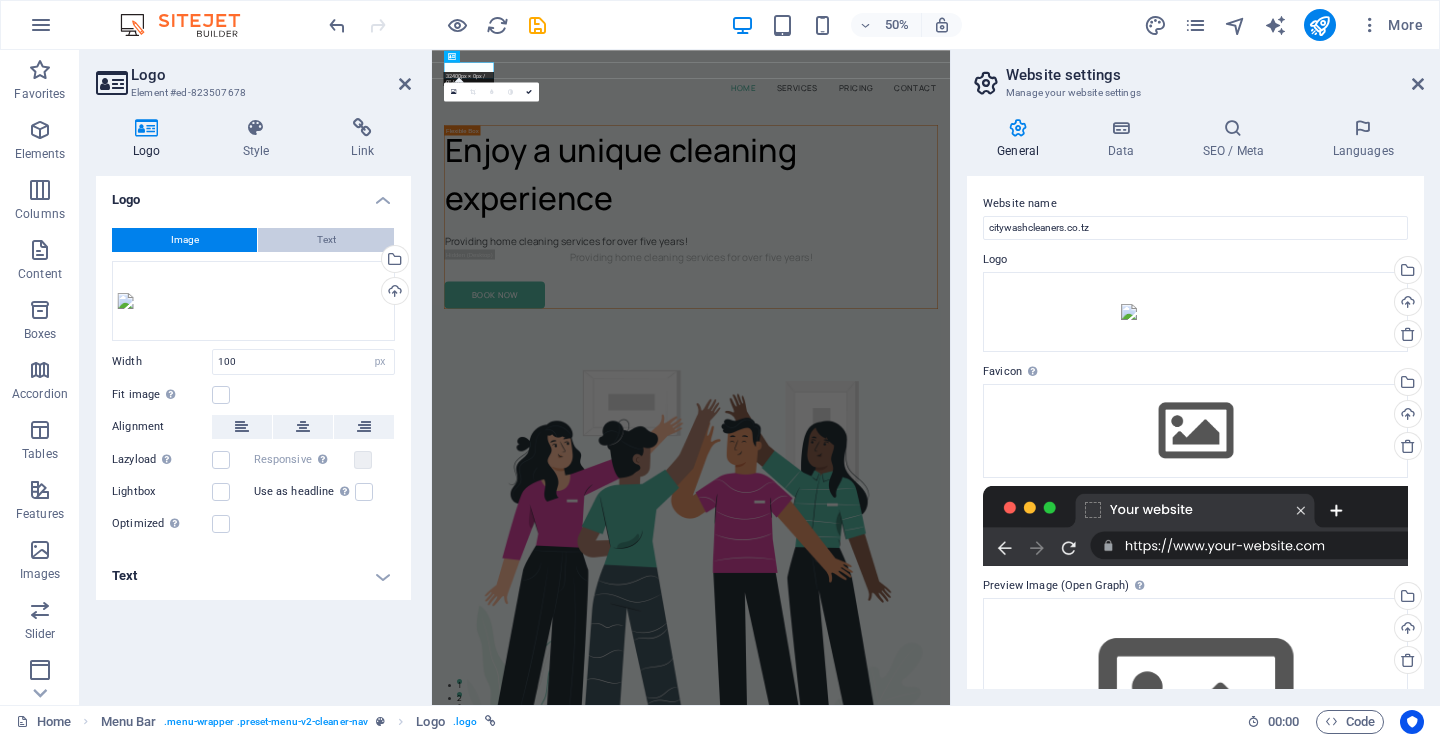click on "Text" at bounding box center [326, 240] 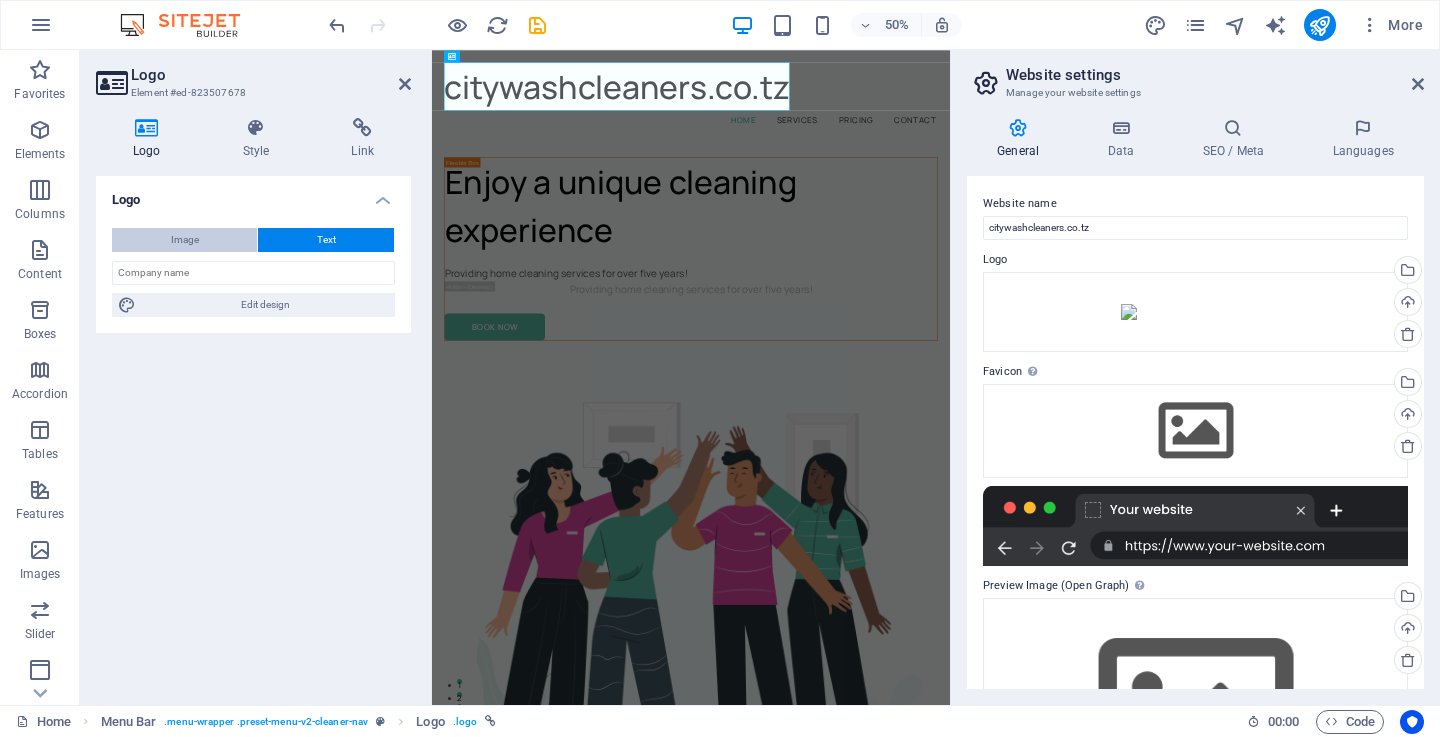 click on "Image" at bounding box center [184, 240] 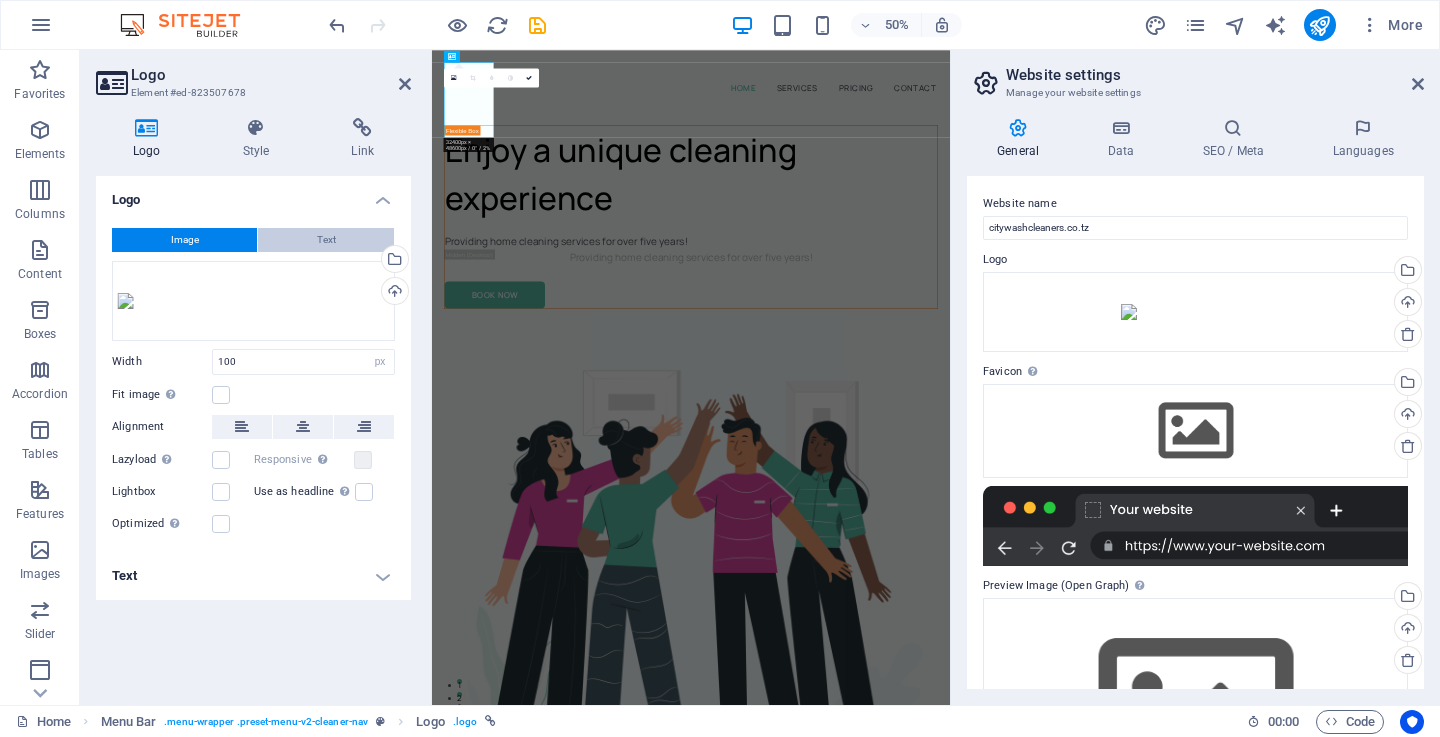 click on "Text" at bounding box center [326, 240] 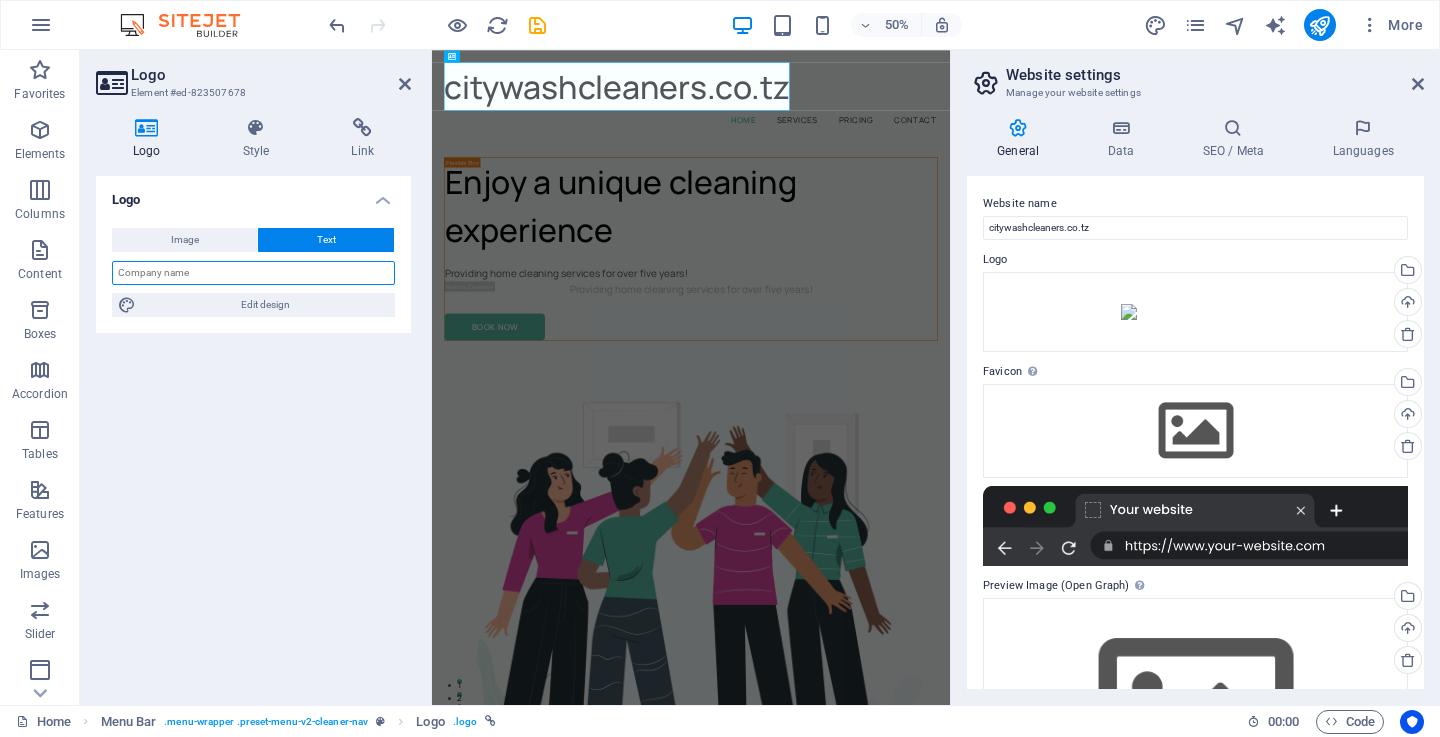 click at bounding box center [253, 273] 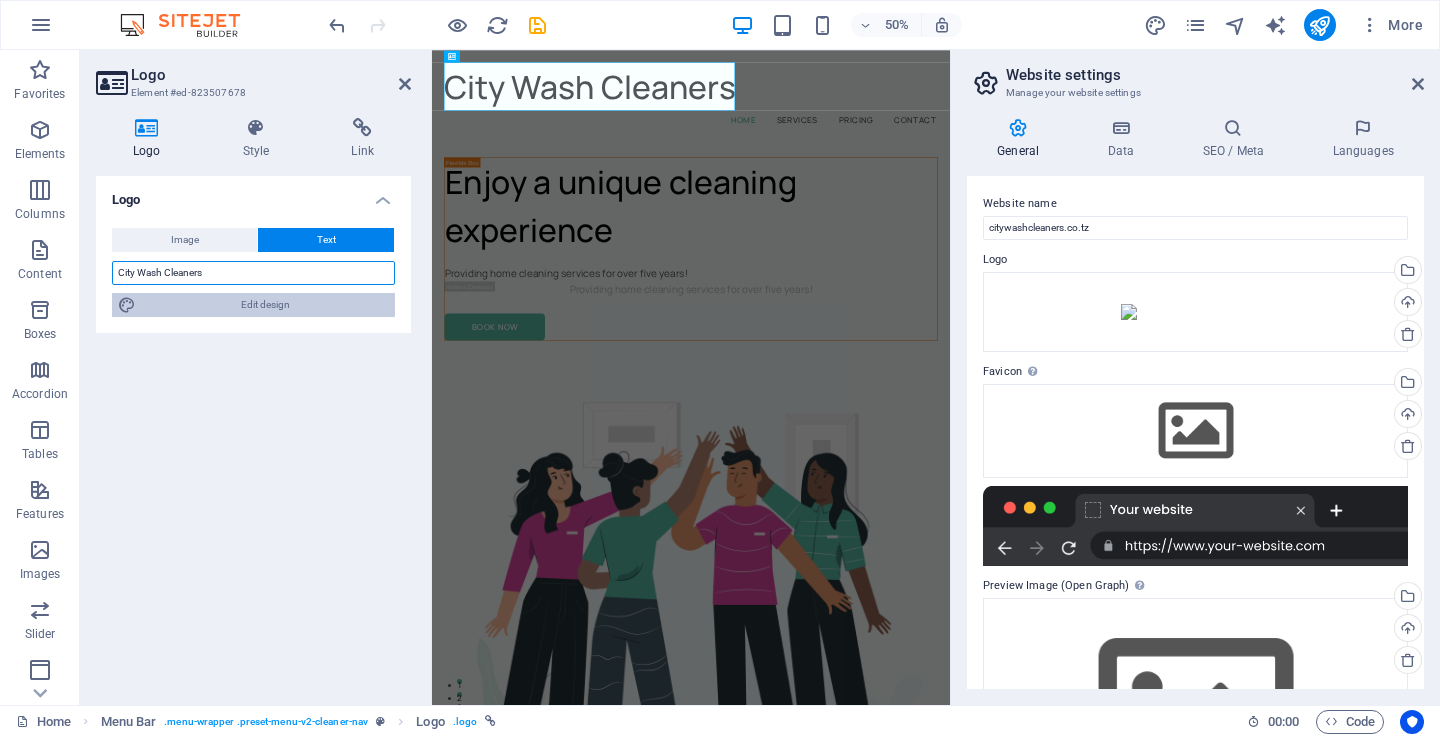 type on "City Wash Cleaners" 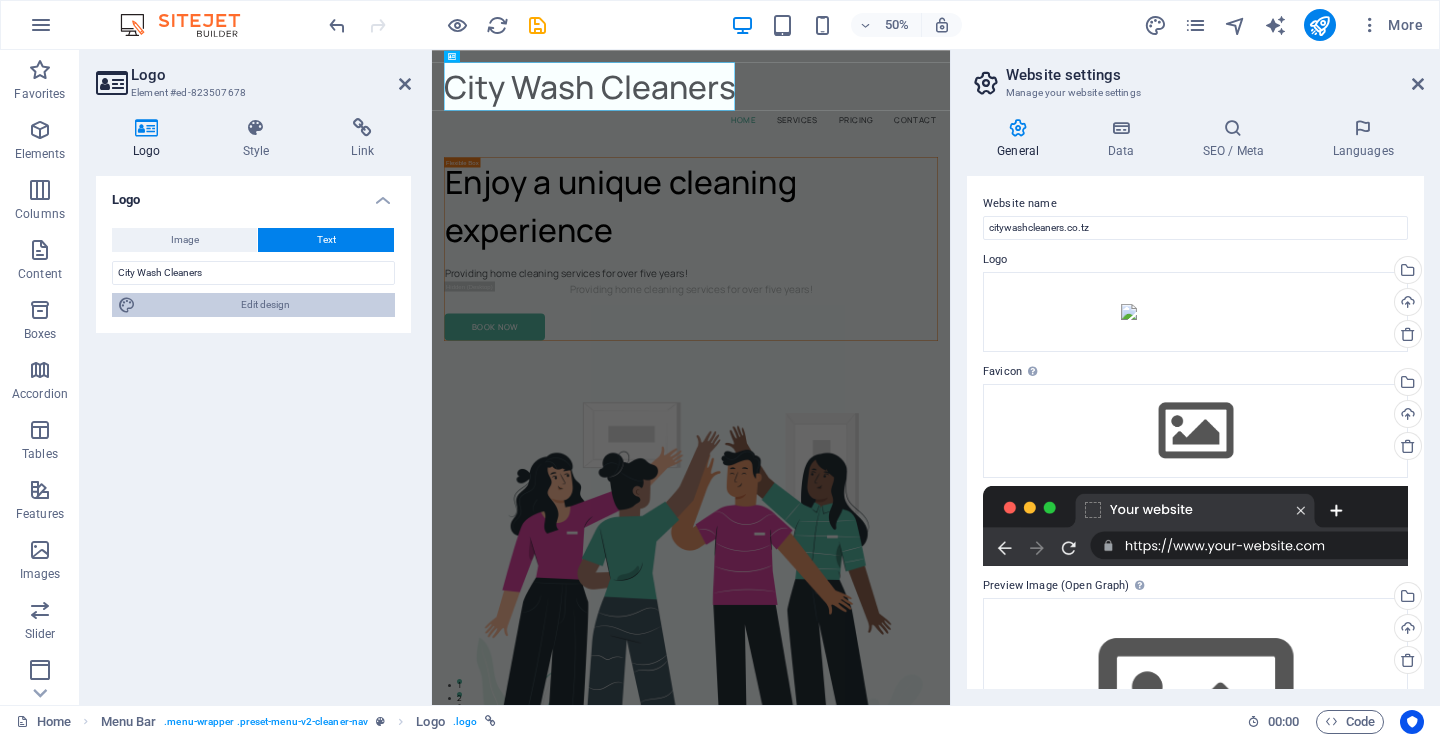 click on "Edit design" at bounding box center [265, 305] 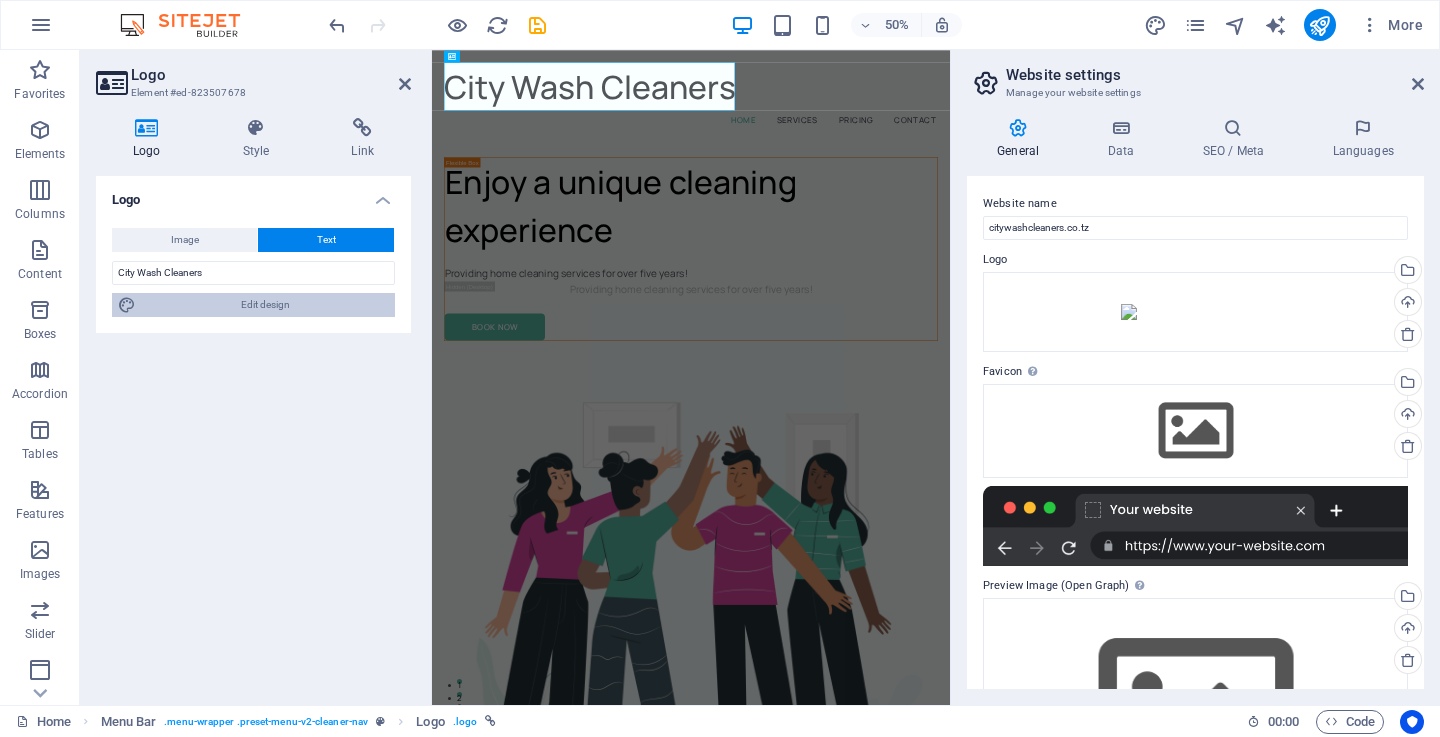 select on "px" 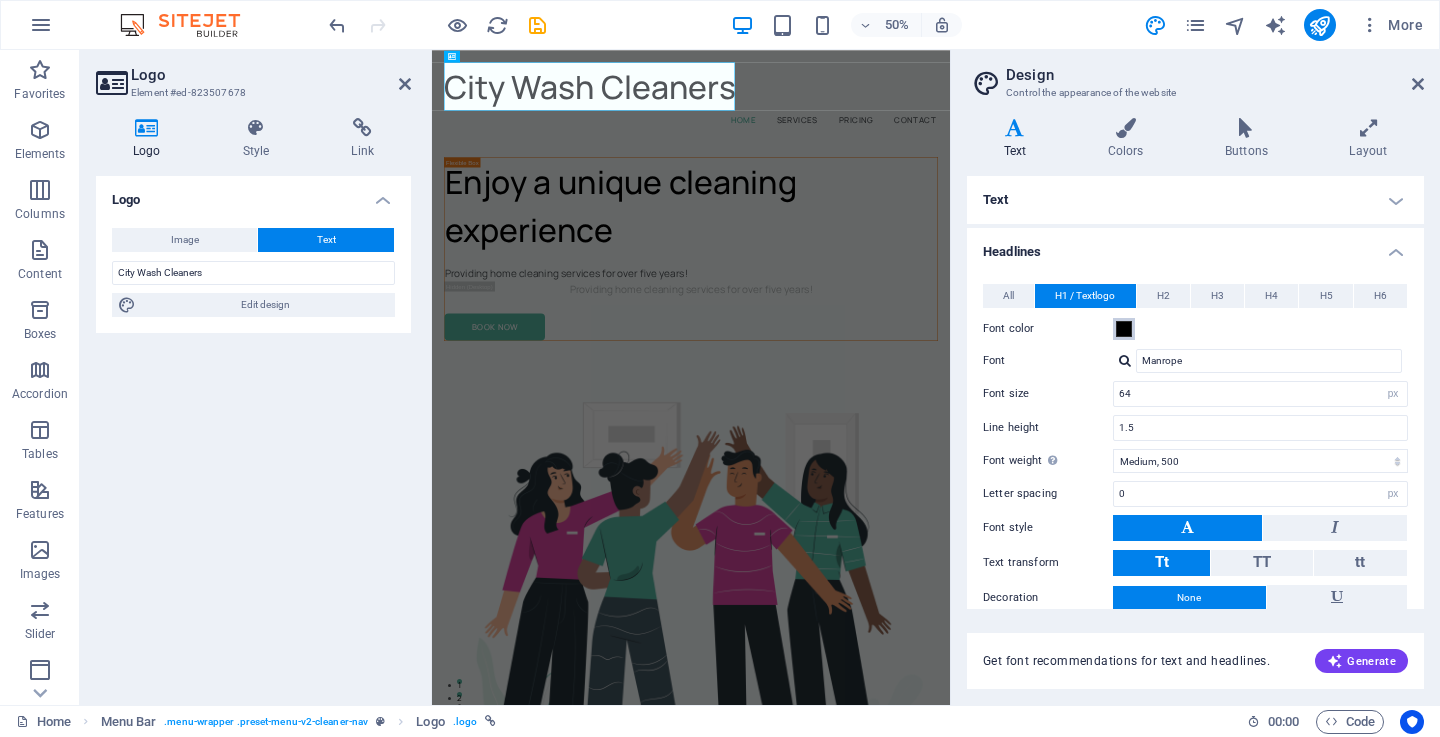 click at bounding box center [1124, 329] 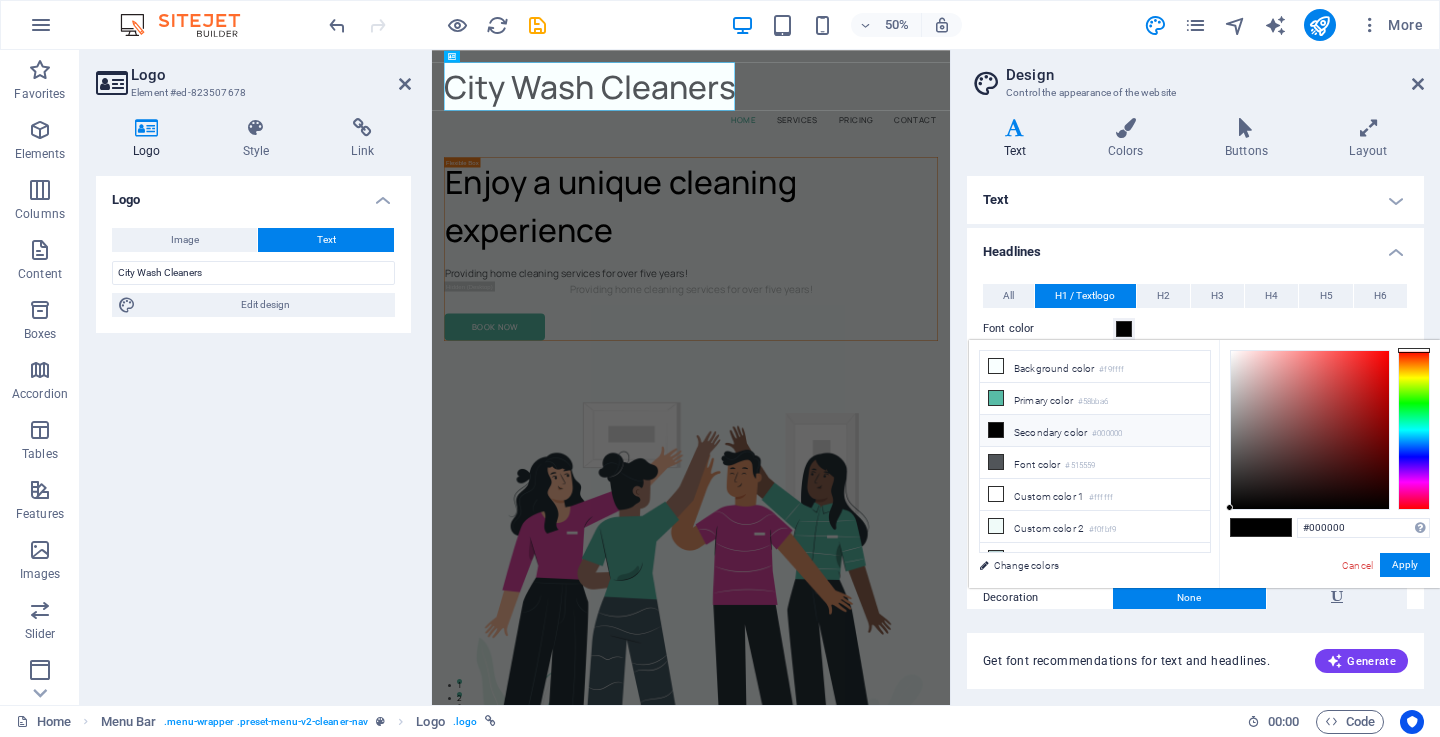 click on "H1 / Textlogo" at bounding box center [1085, 296] 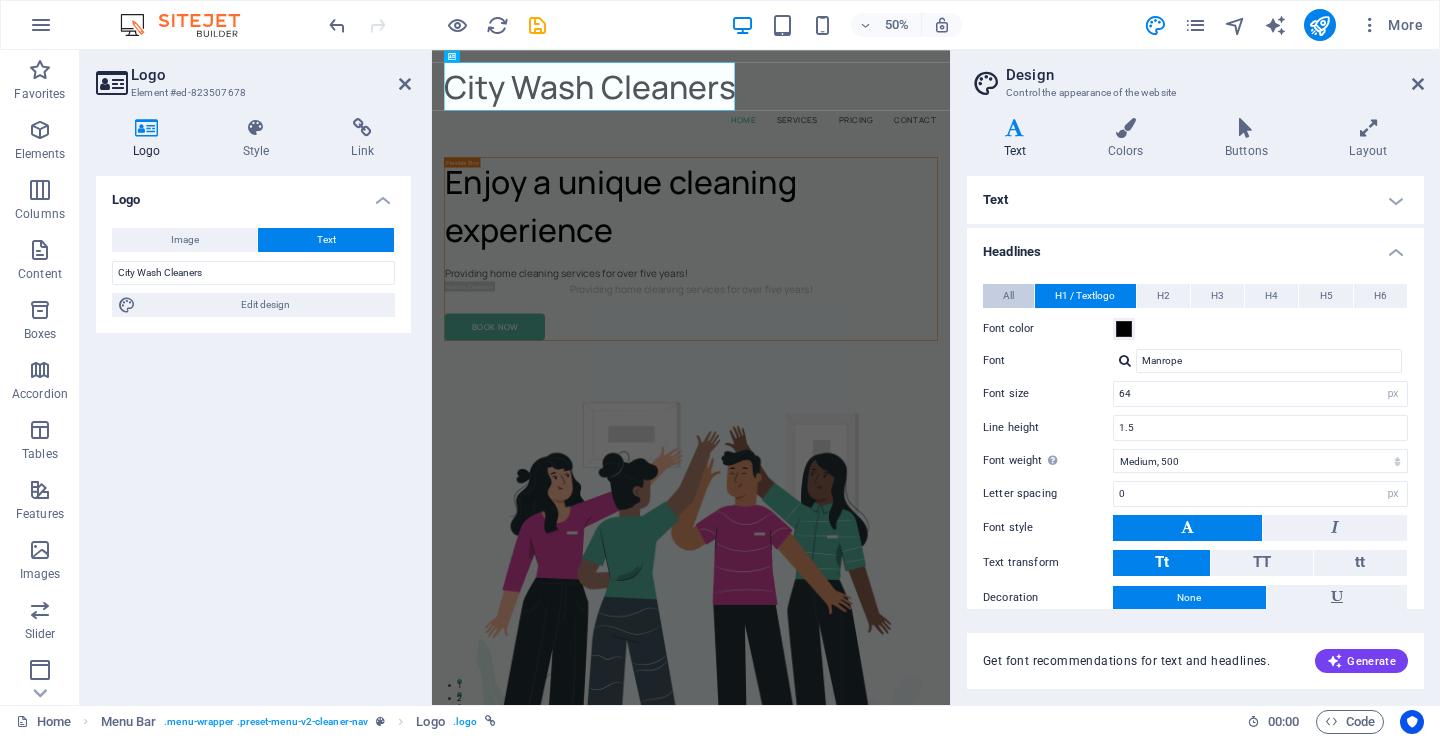 click on "All" at bounding box center (1008, 296) 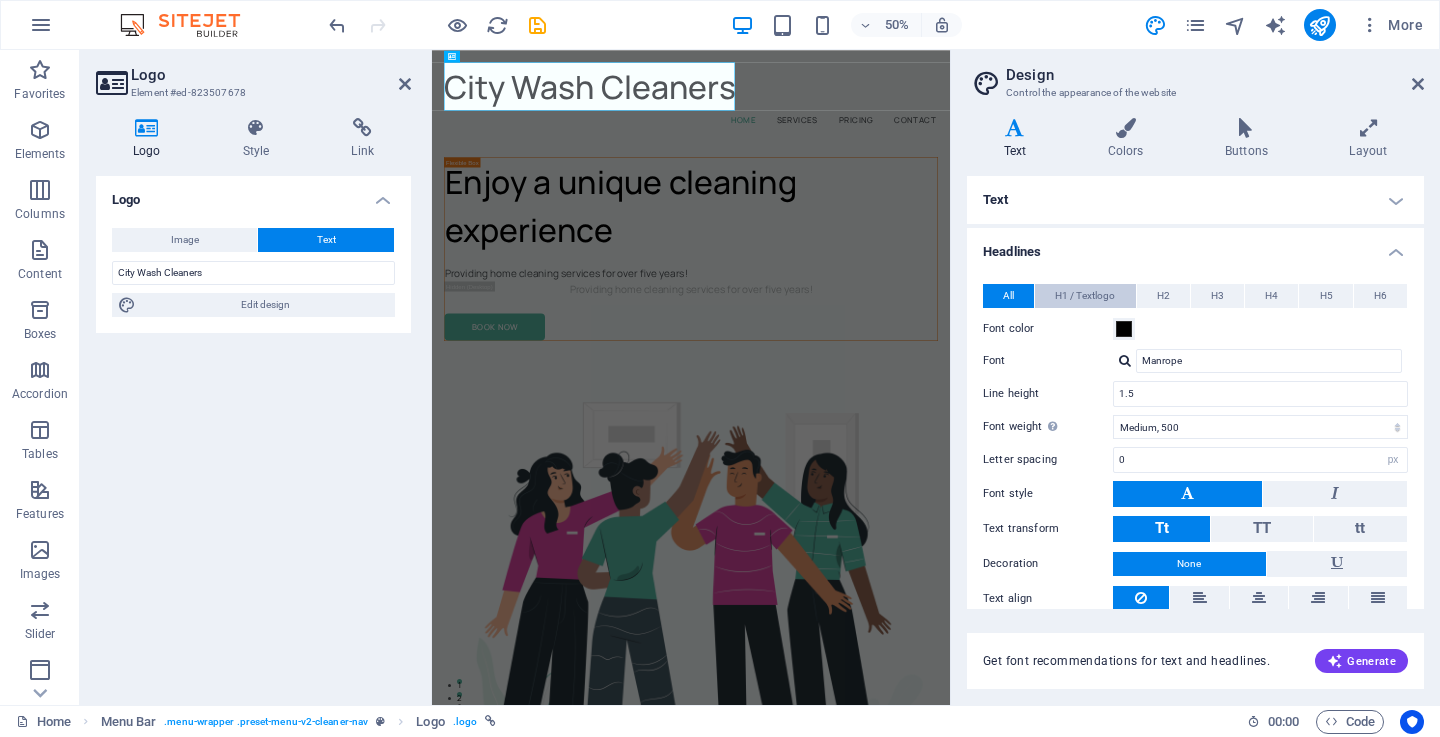 click on "H1 / Textlogo" at bounding box center [1085, 296] 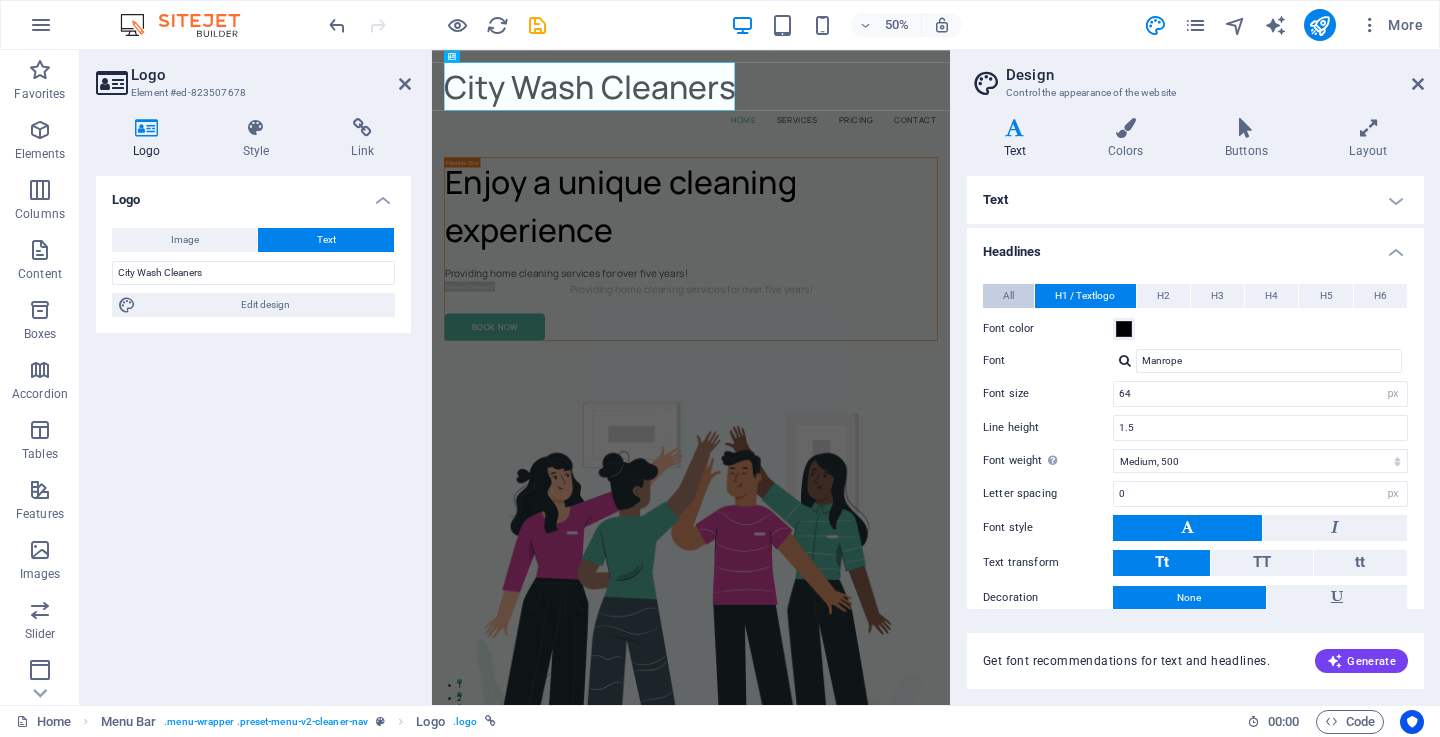 click on "All" at bounding box center [1008, 296] 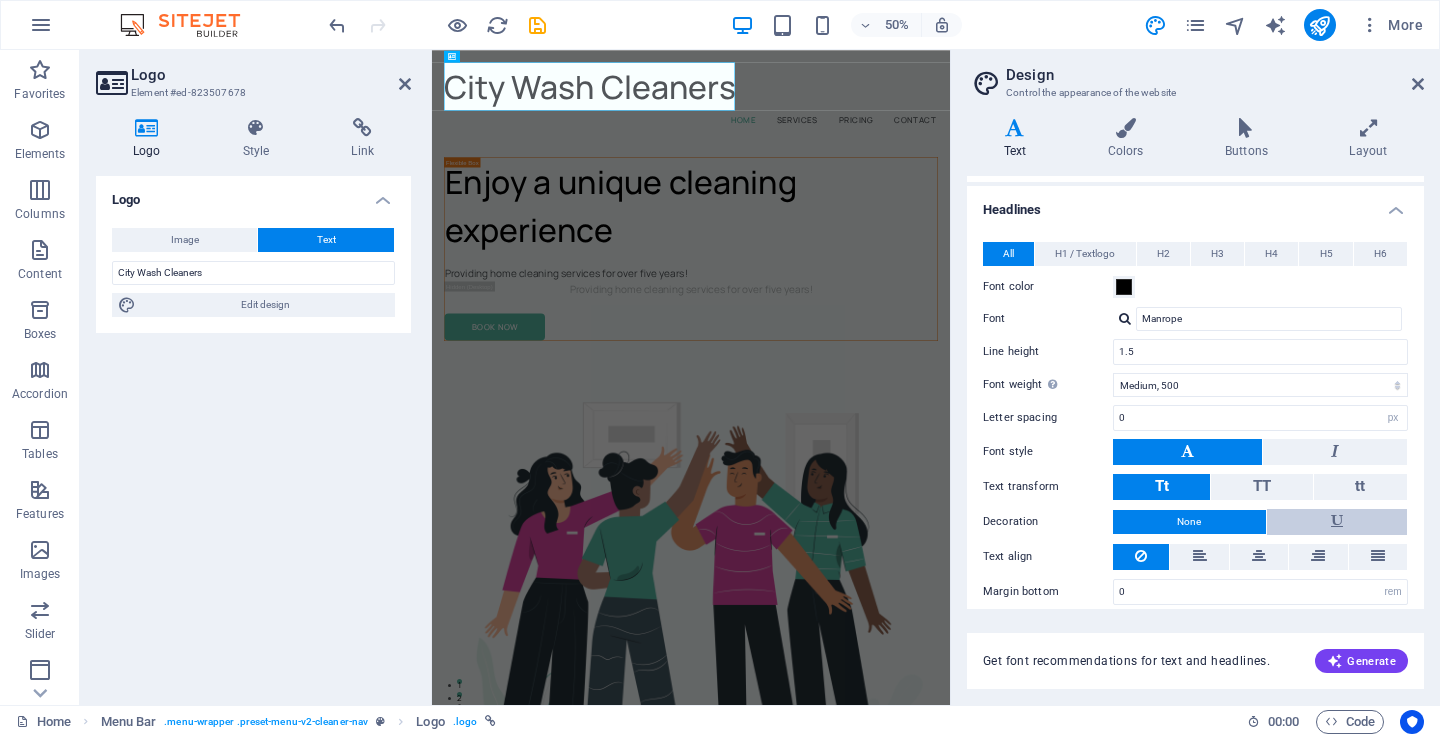 scroll, scrollTop: 58, scrollLeft: 0, axis: vertical 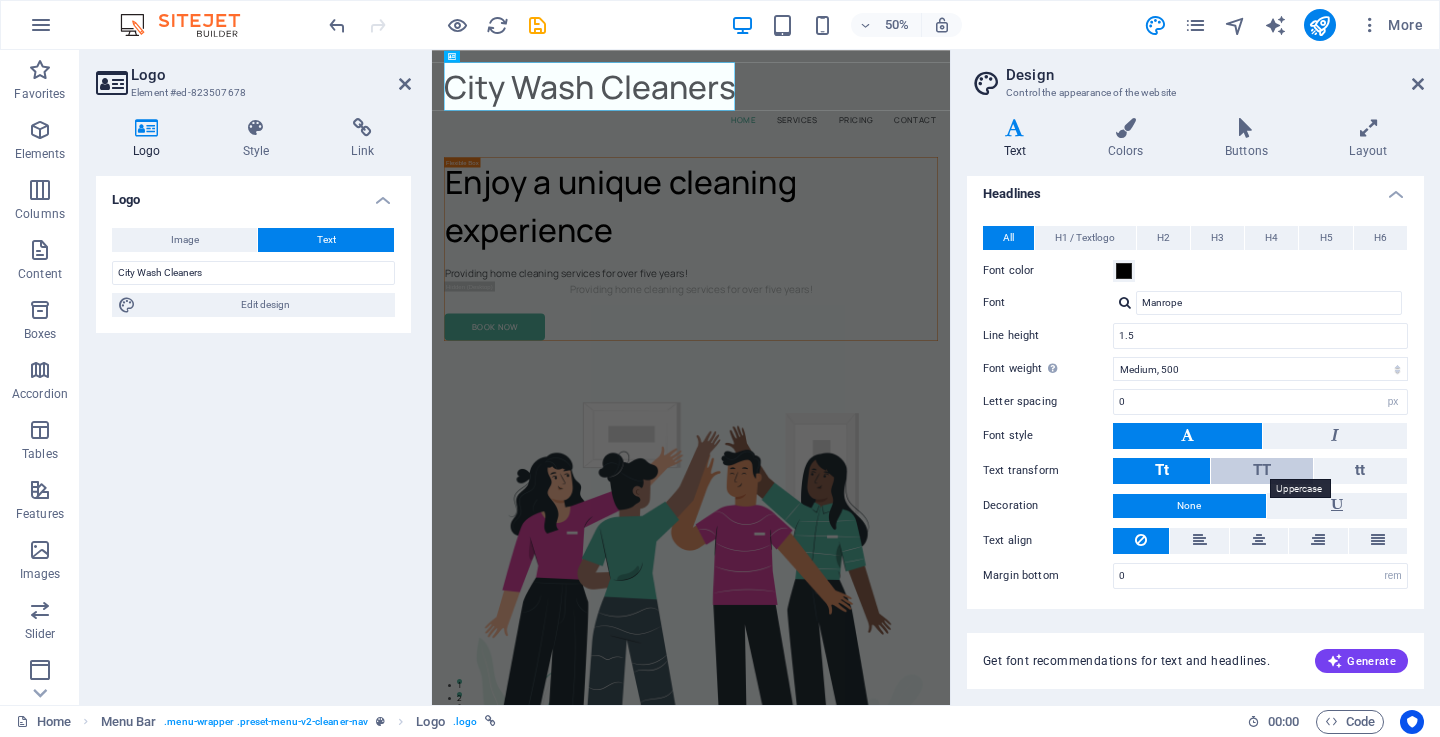 click on "TT" at bounding box center (1262, 470) 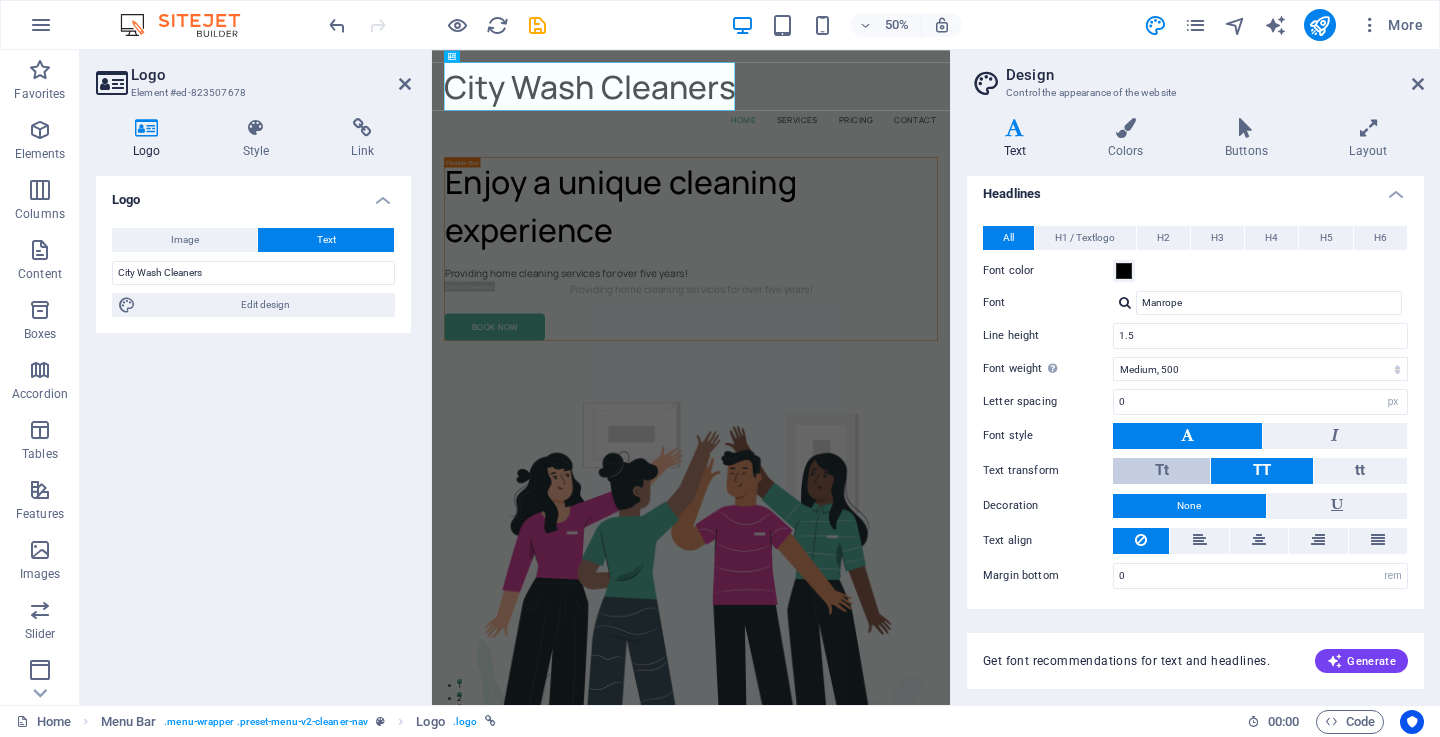 click on "Tt" at bounding box center [1161, 471] 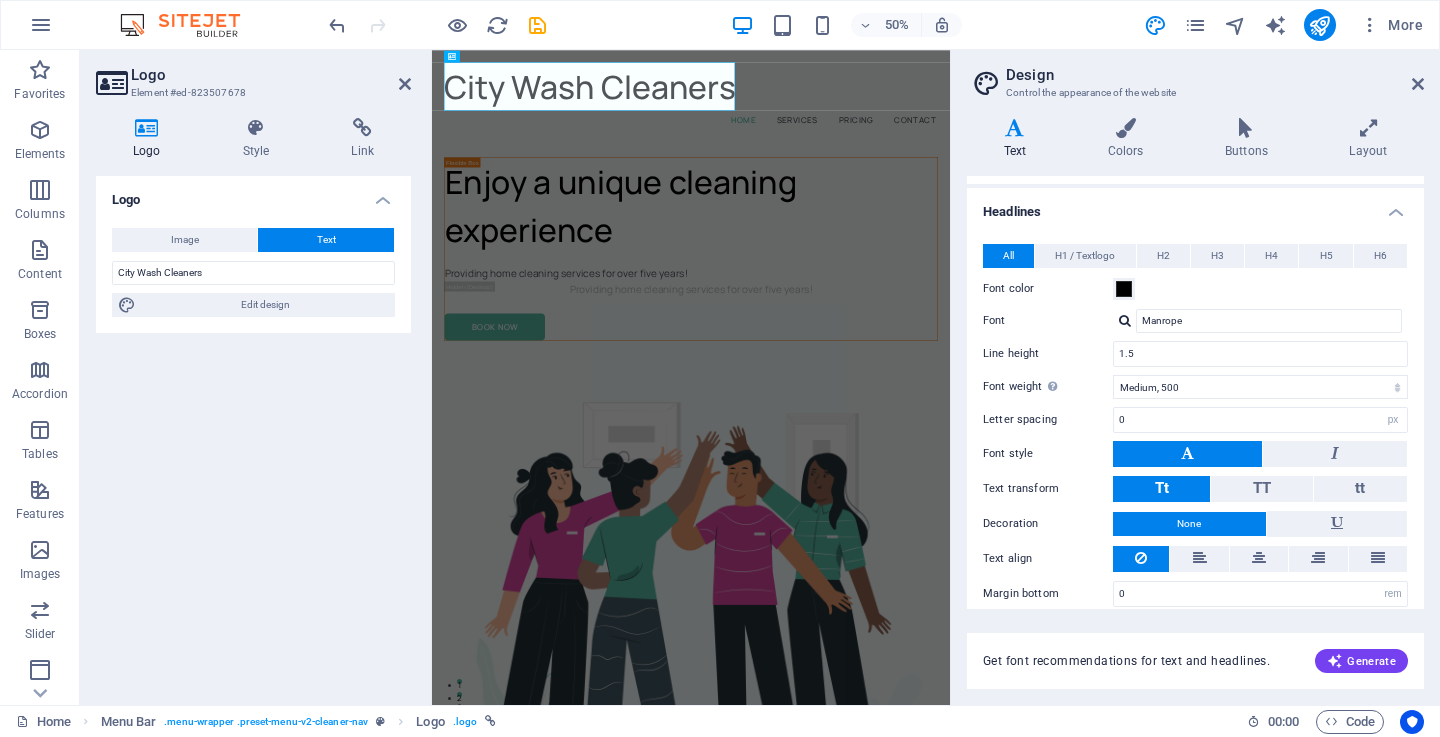 scroll, scrollTop: 58, scrollLeft: 0, axis: vertical 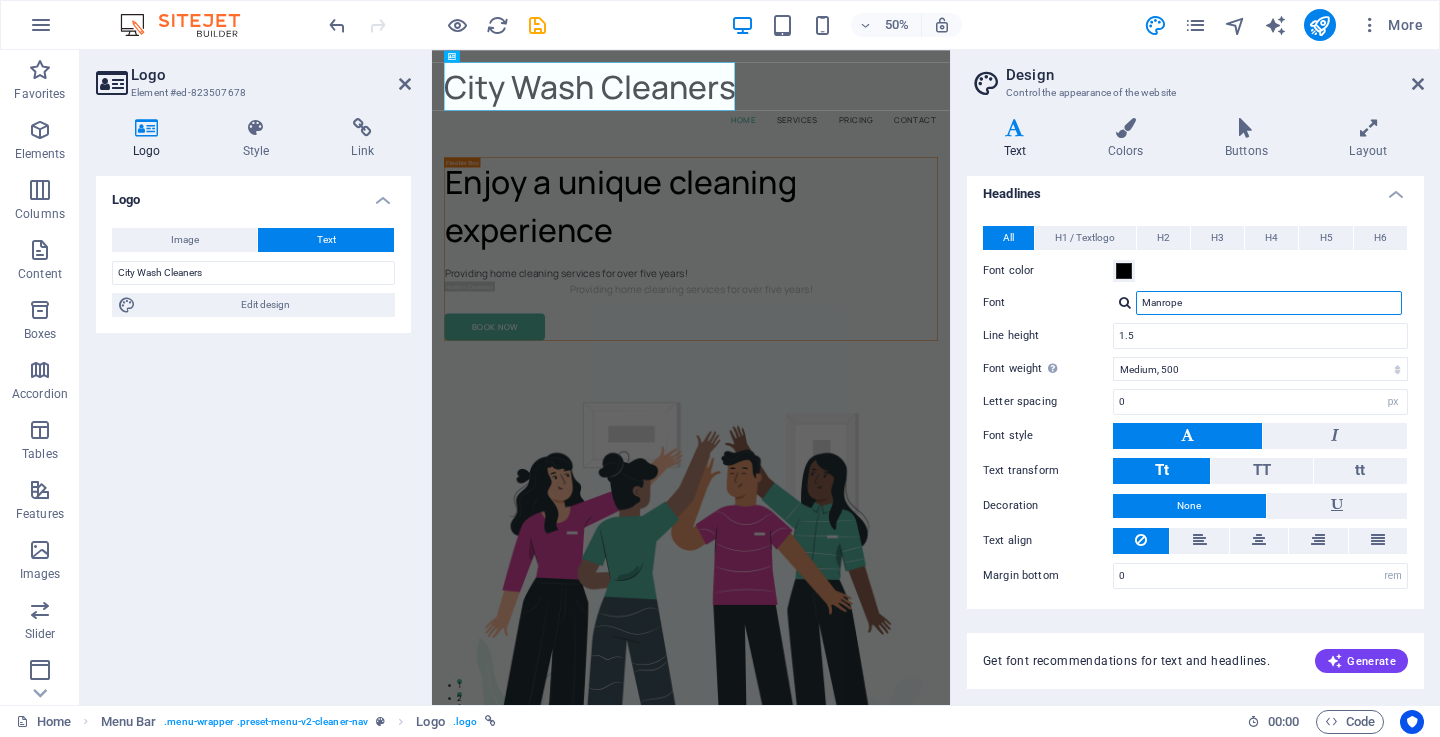 click on "Manrope" at bounding box center [1269, 303] 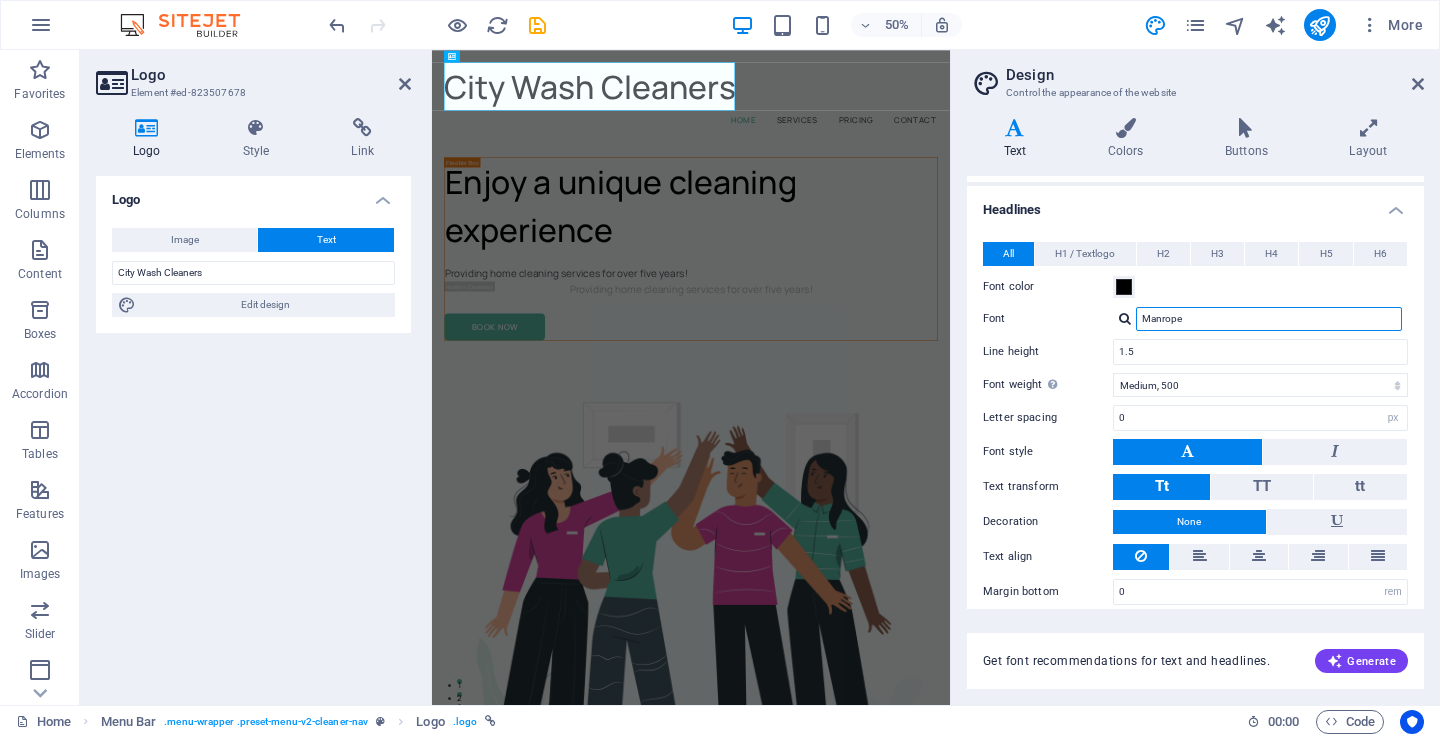 scroll, scrollTop: 58, scrollLeft: 0, axis: vertical 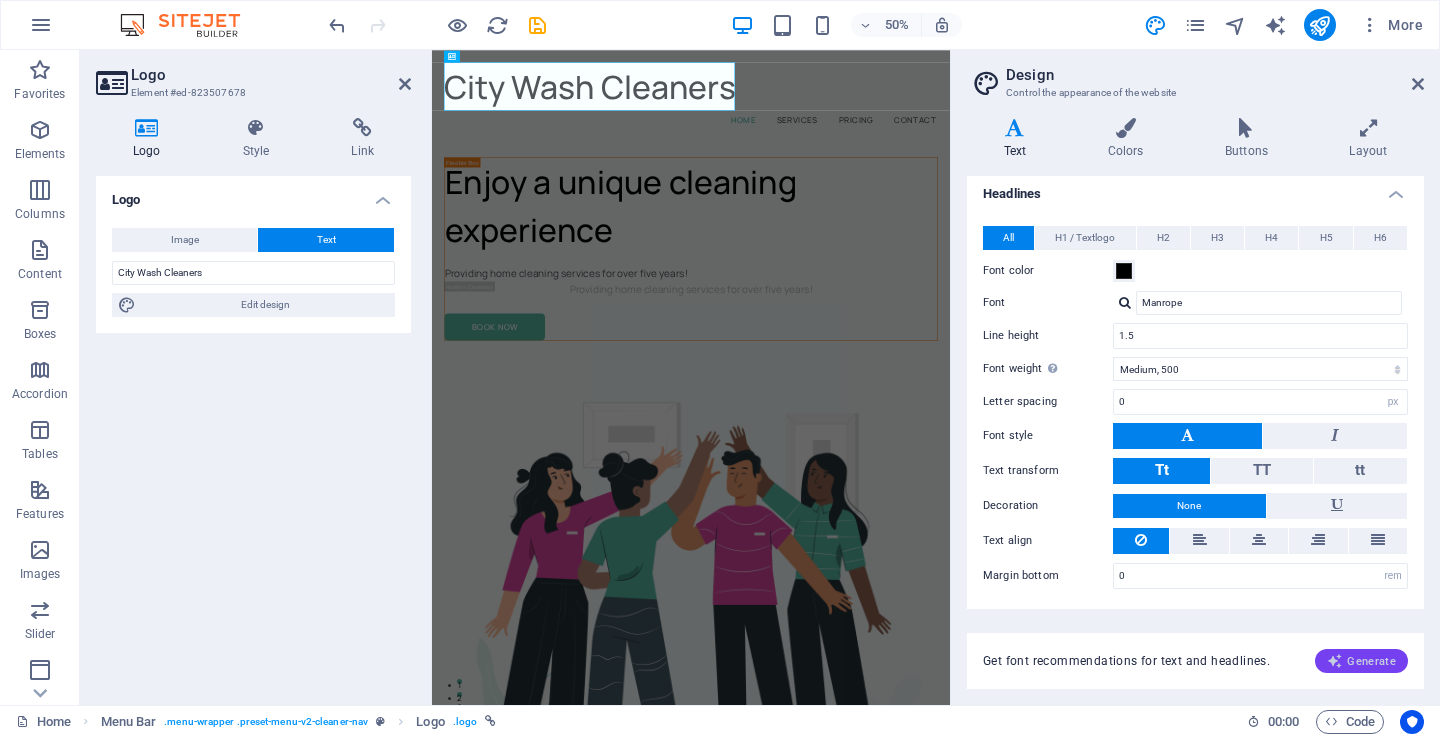 click at bounding box center (1335, 661) 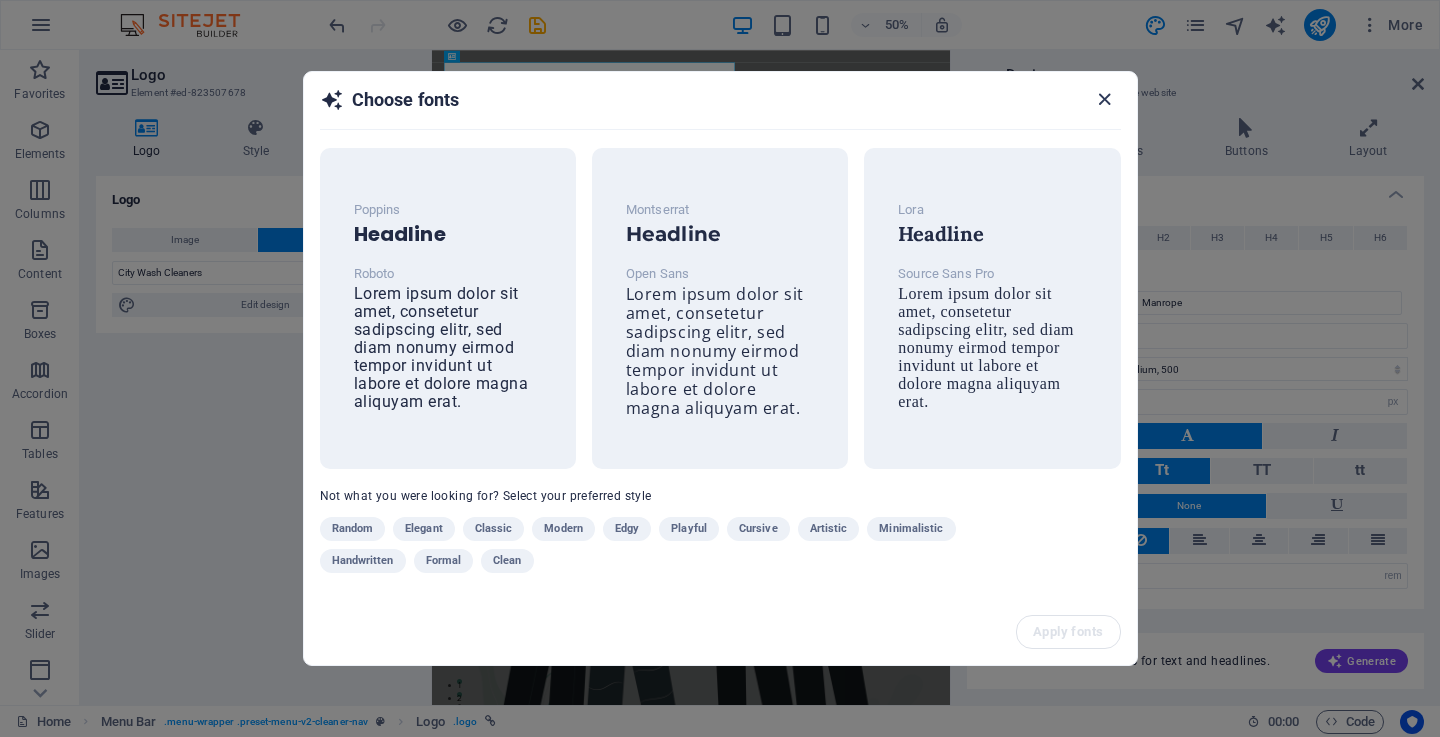 click at bounding box center [1104, 99] 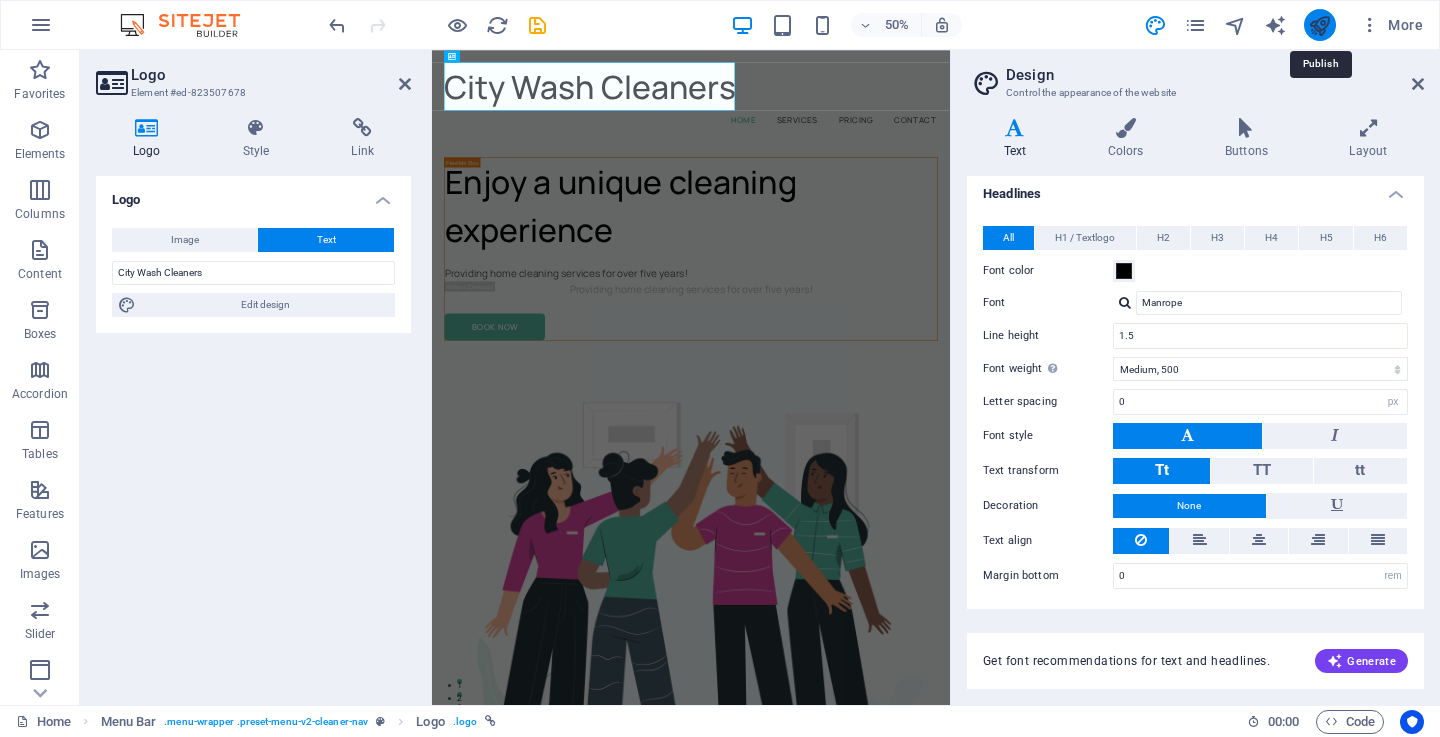 click at bounding box center (1319, 25) 